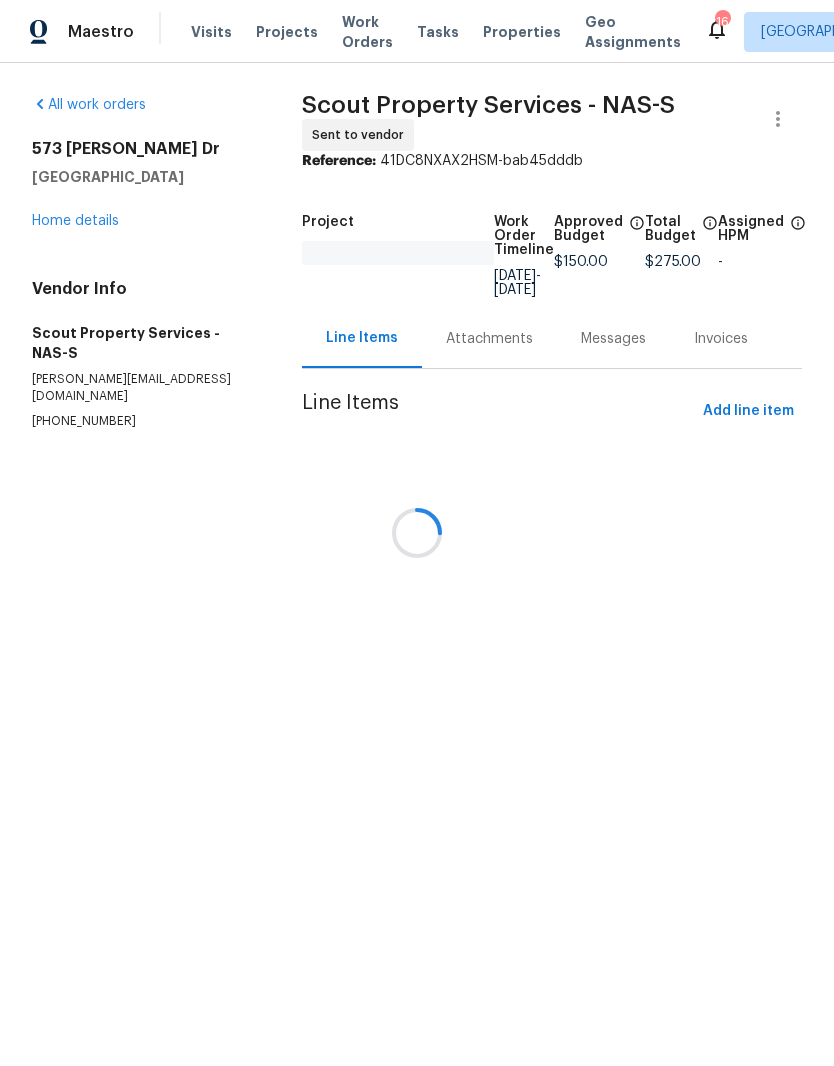 scroll, scrollTop: 0, scrollLeft: 0, axis: both 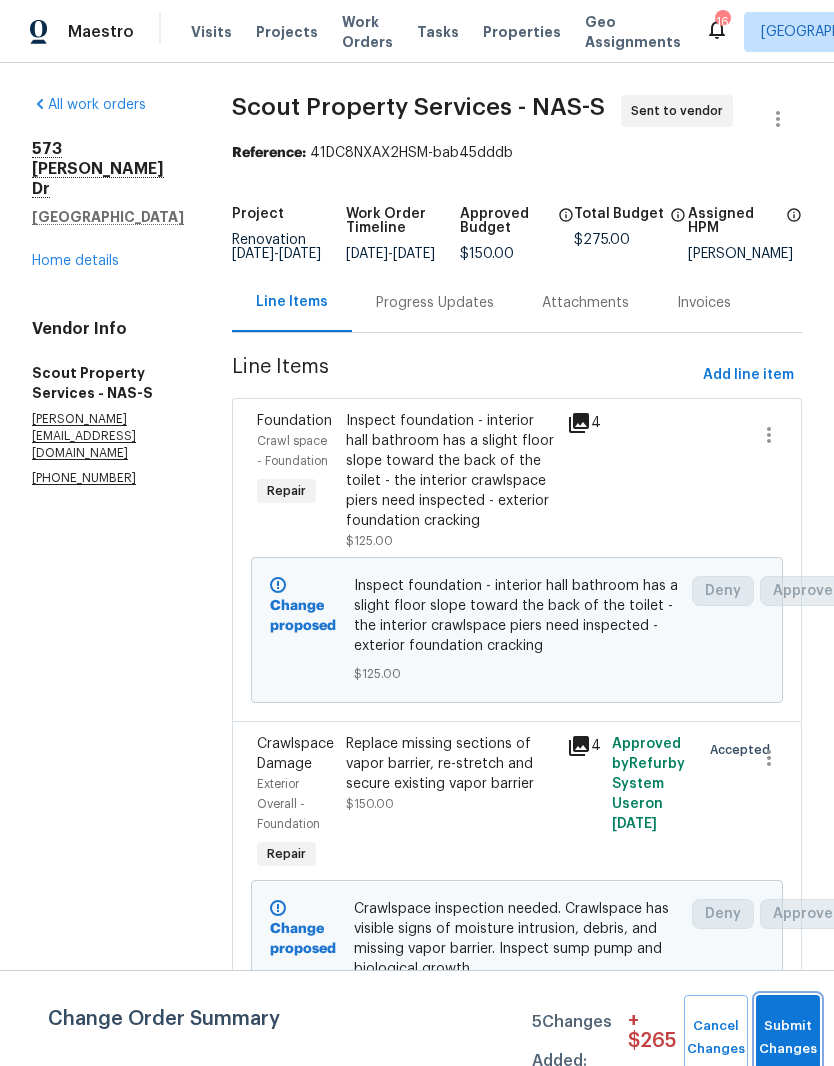 click on "Submit Changes" at bounding box center [788, 1038] 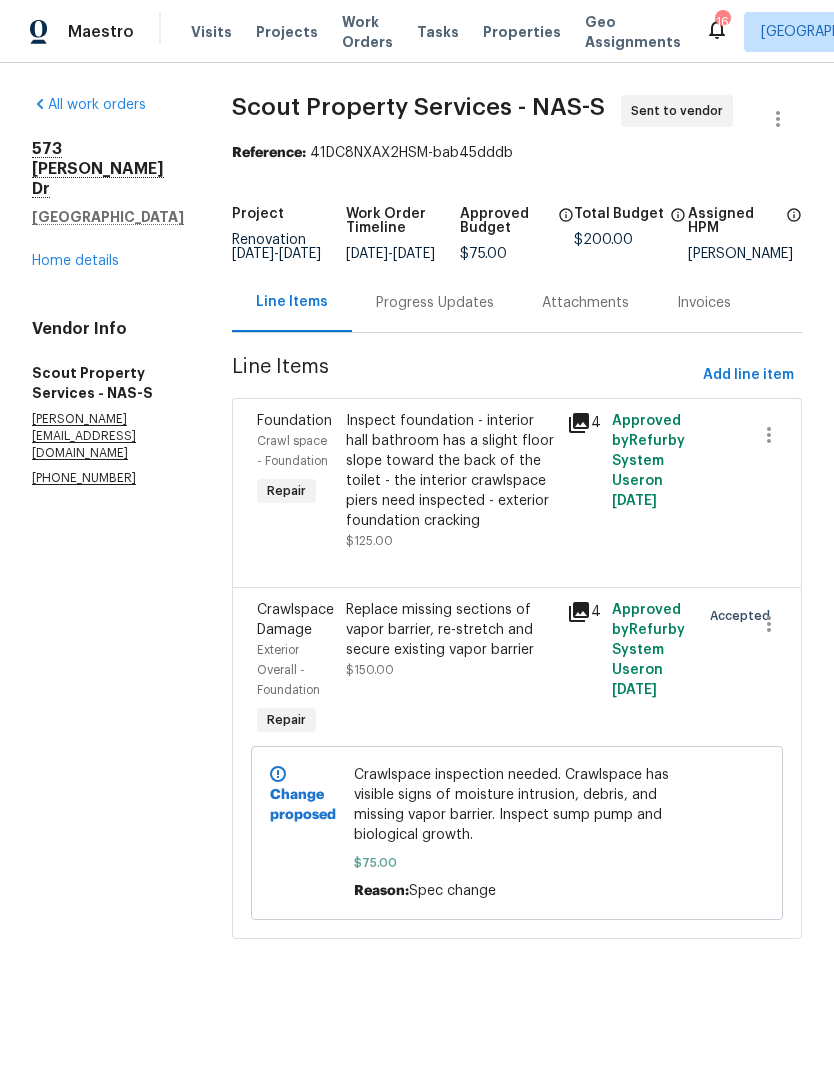 click on "Progress Updates" at bounding box center [435, 303] 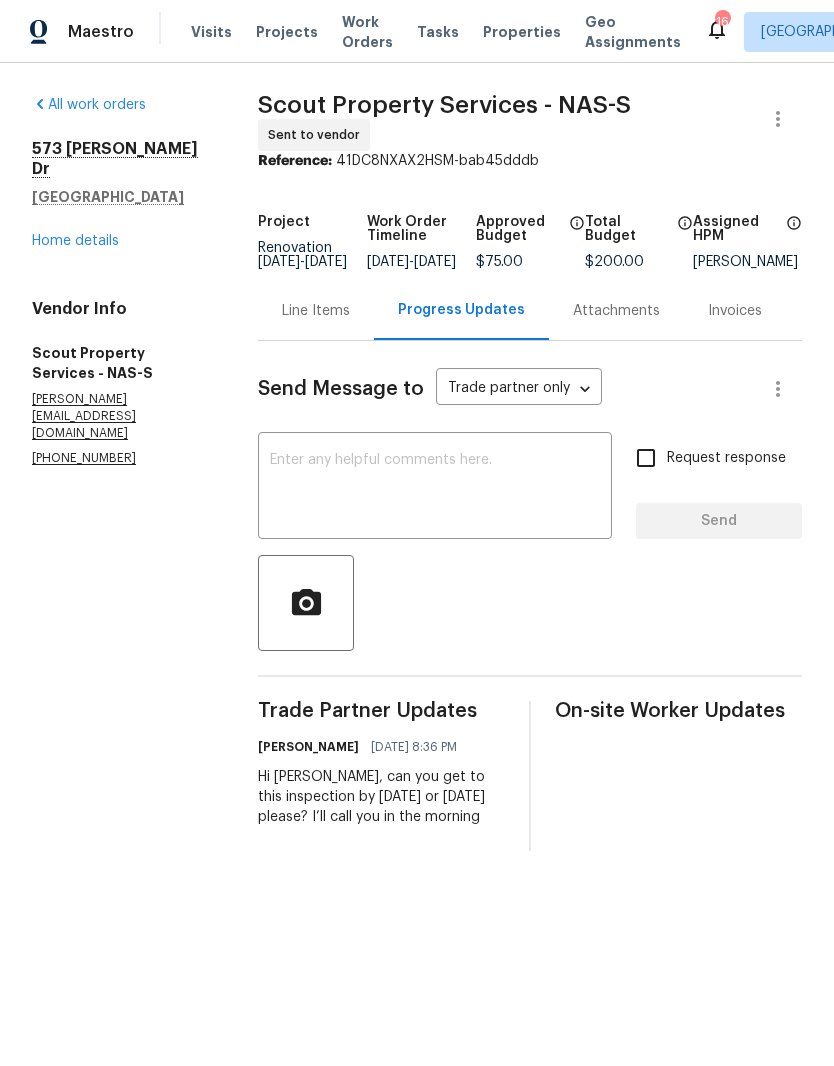 click on "x ​" at bounding box center [435, 488] 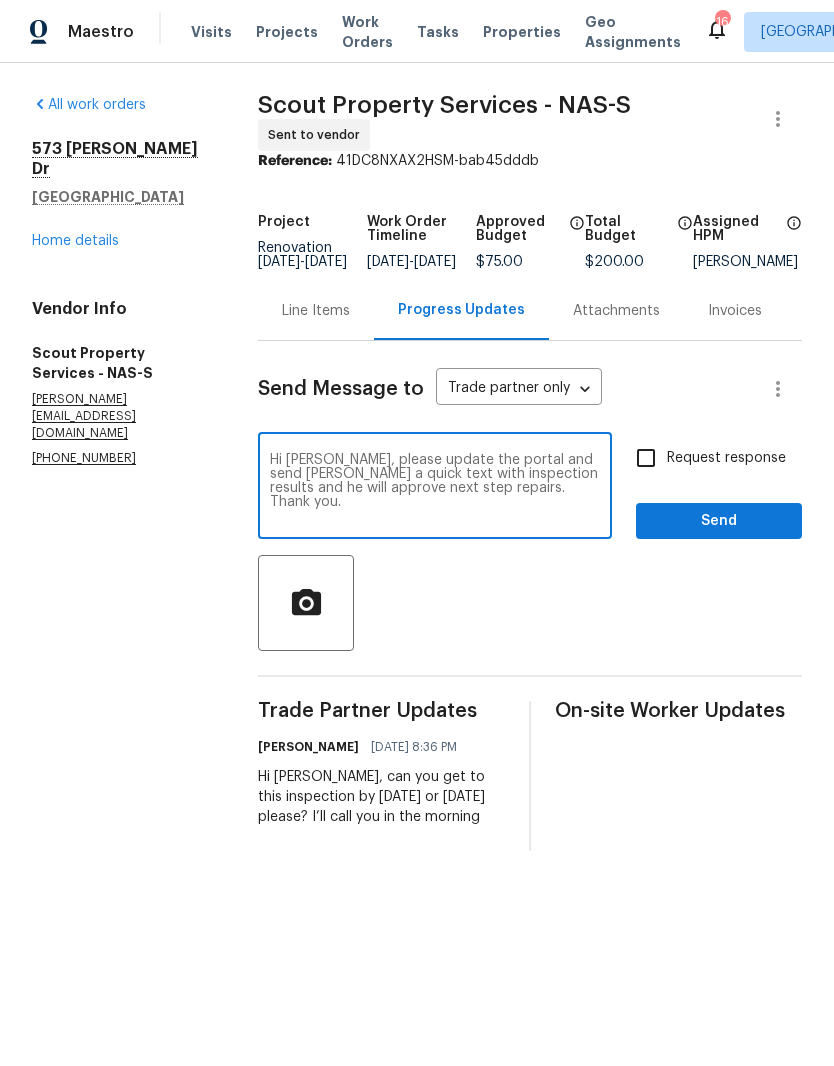 type on "Hi [PERSON_NAME], please update the portal and send [PERSON_NAME] a quick text with inspection results and he will approve next step repairs. Thank you." 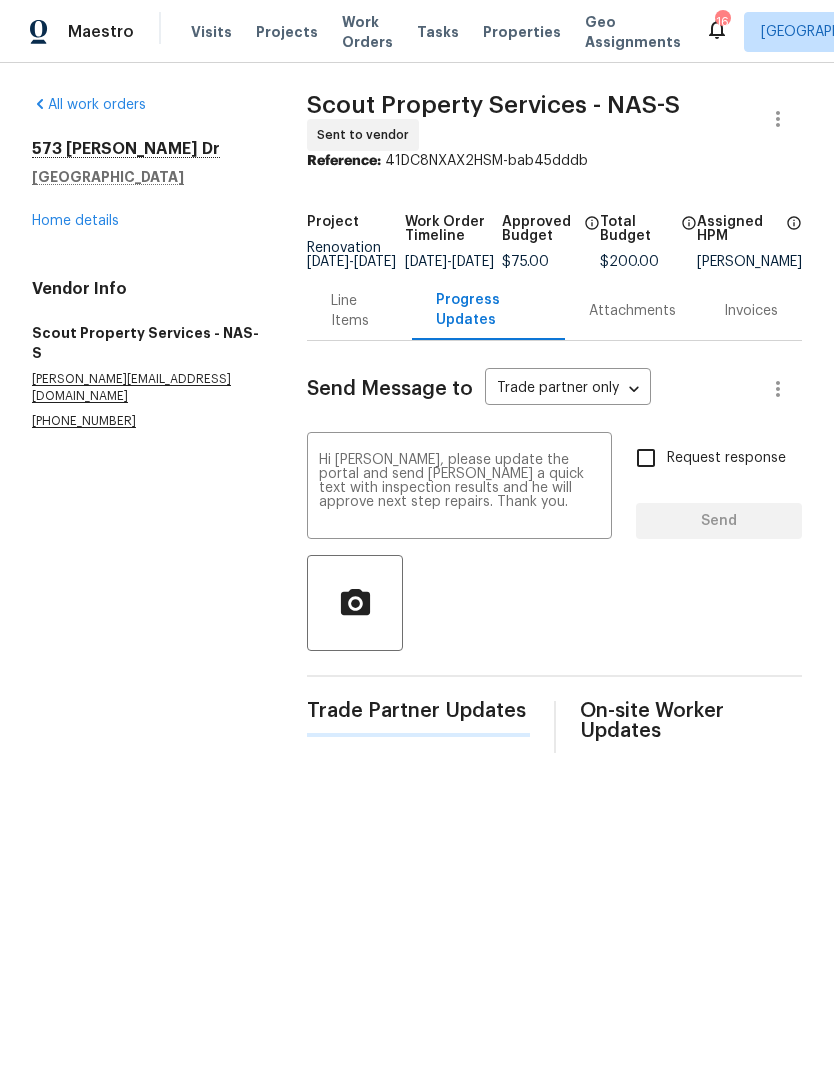 type 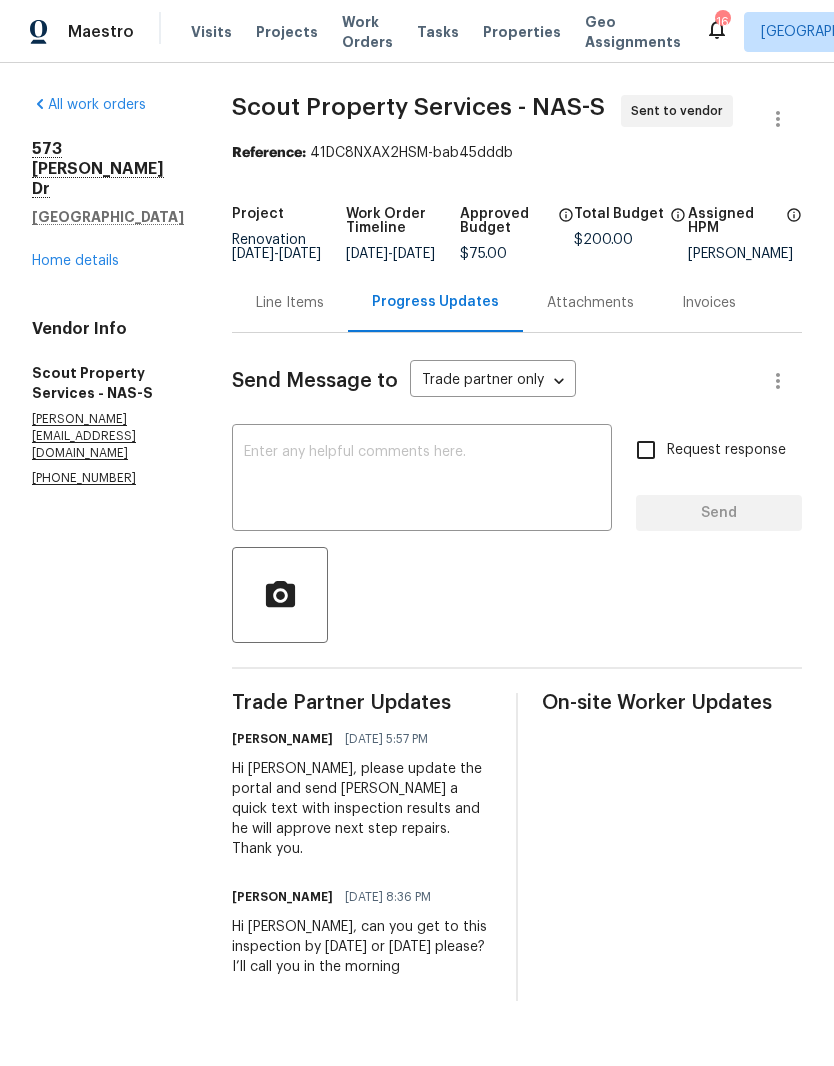 click on "Home details" at bounding box center (75, 261) 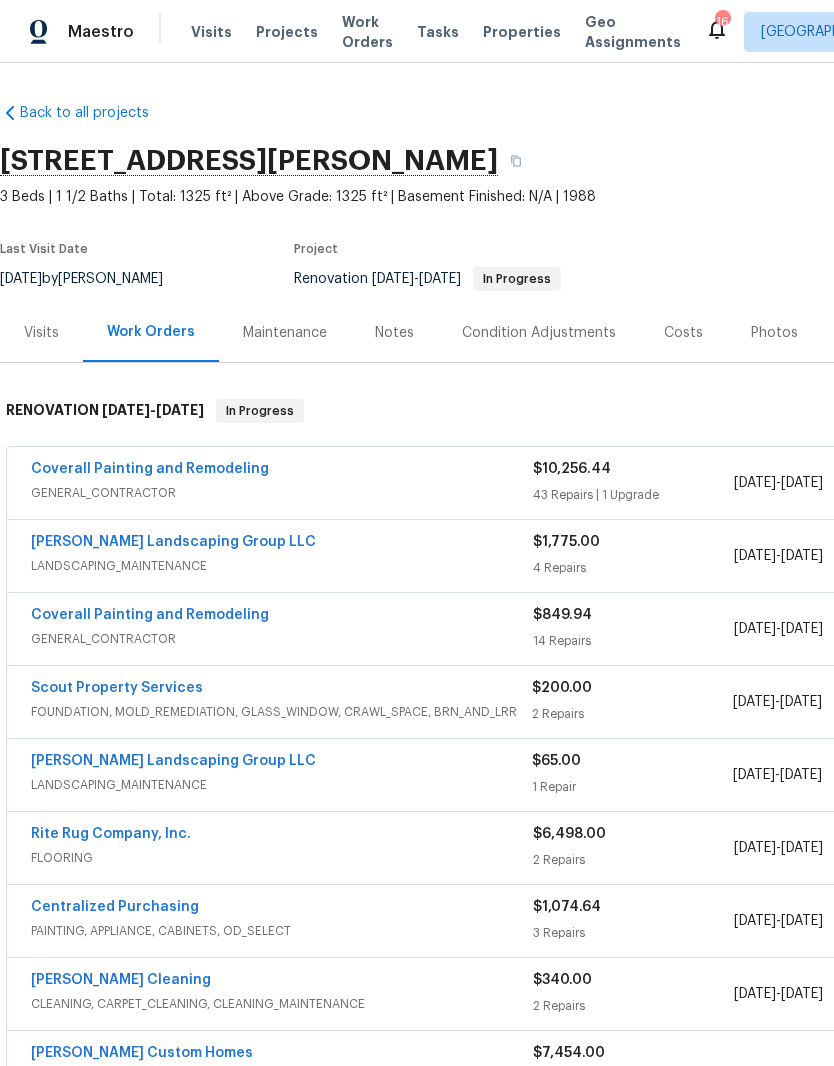 click on "Notes" at bounding box center (394, 333) 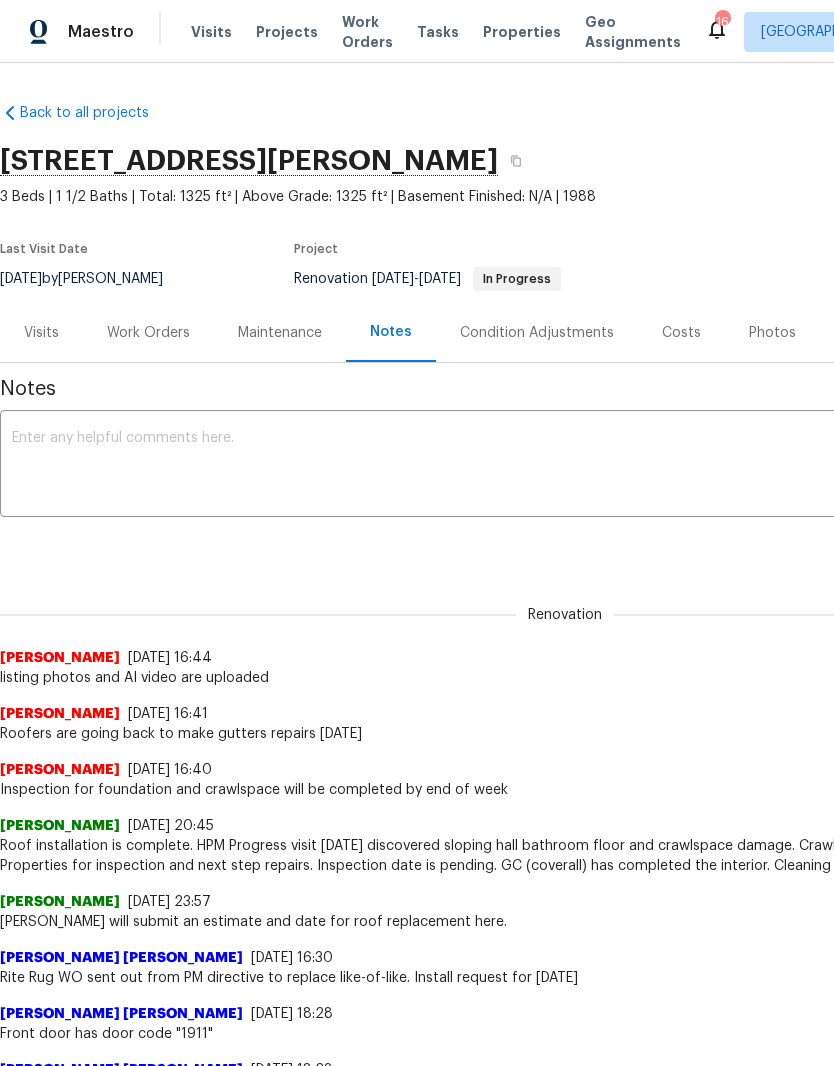 click on "Photos" at bounding box center [772, 333] 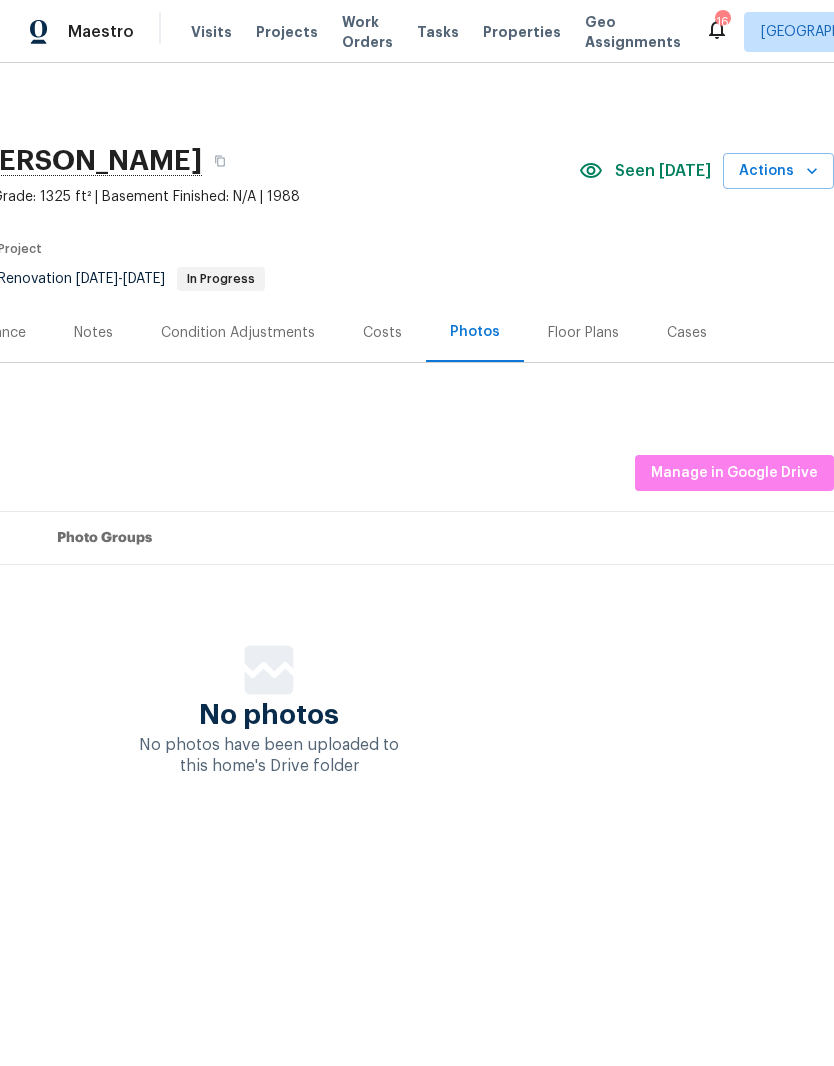 scroll, scrollTop: 0, scrollLeft: 296, axis: horizontal 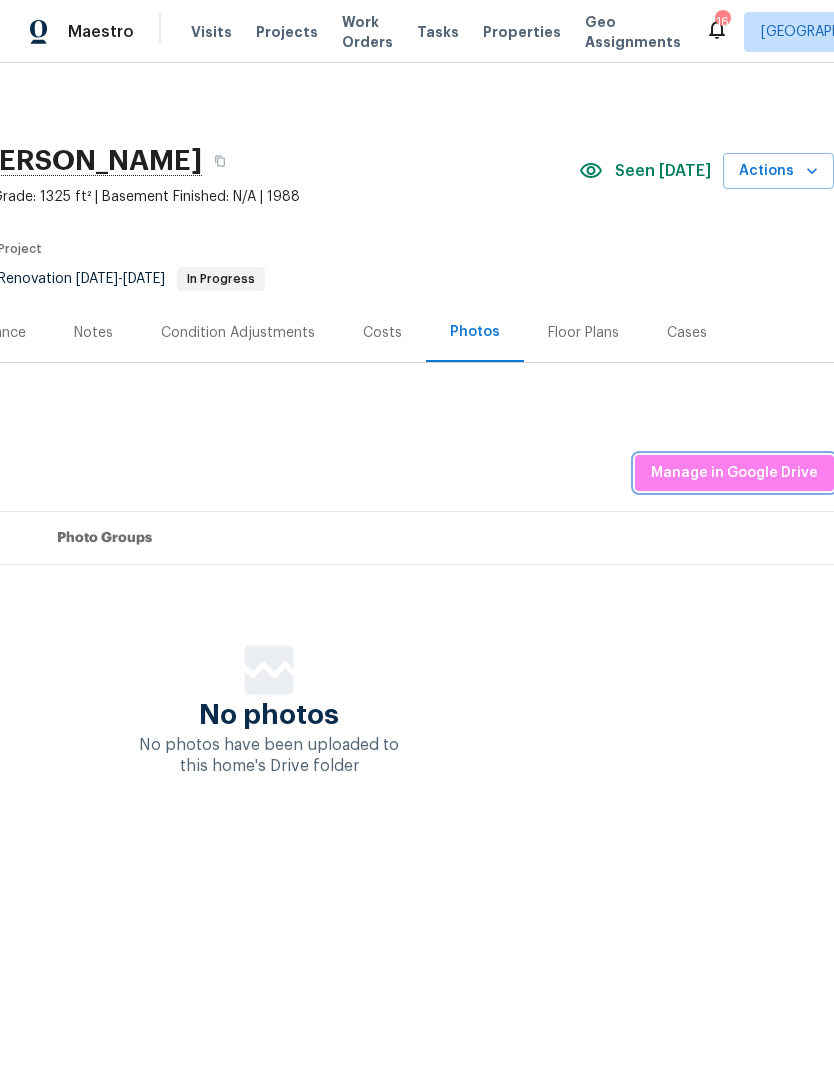 click on "Manage in Google Drive" at bounding box center (734, 473) 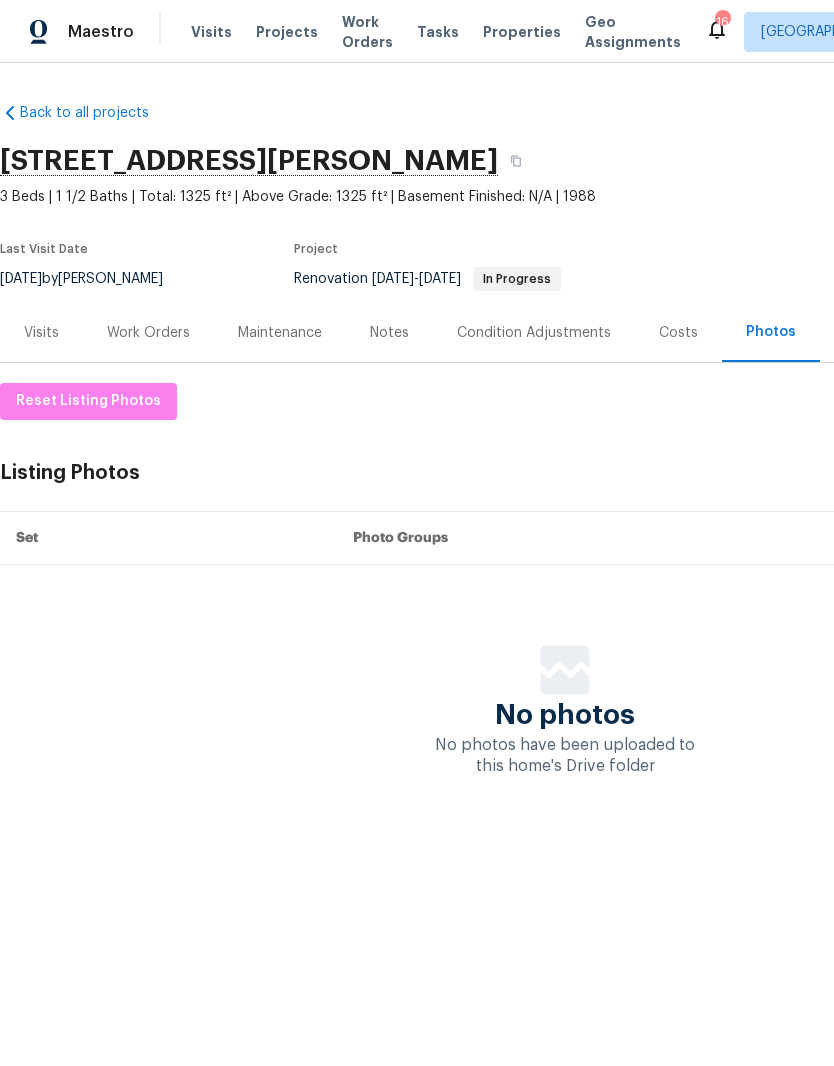 scroll, scrollTop: 0, scrollLeft: 0, axis: both 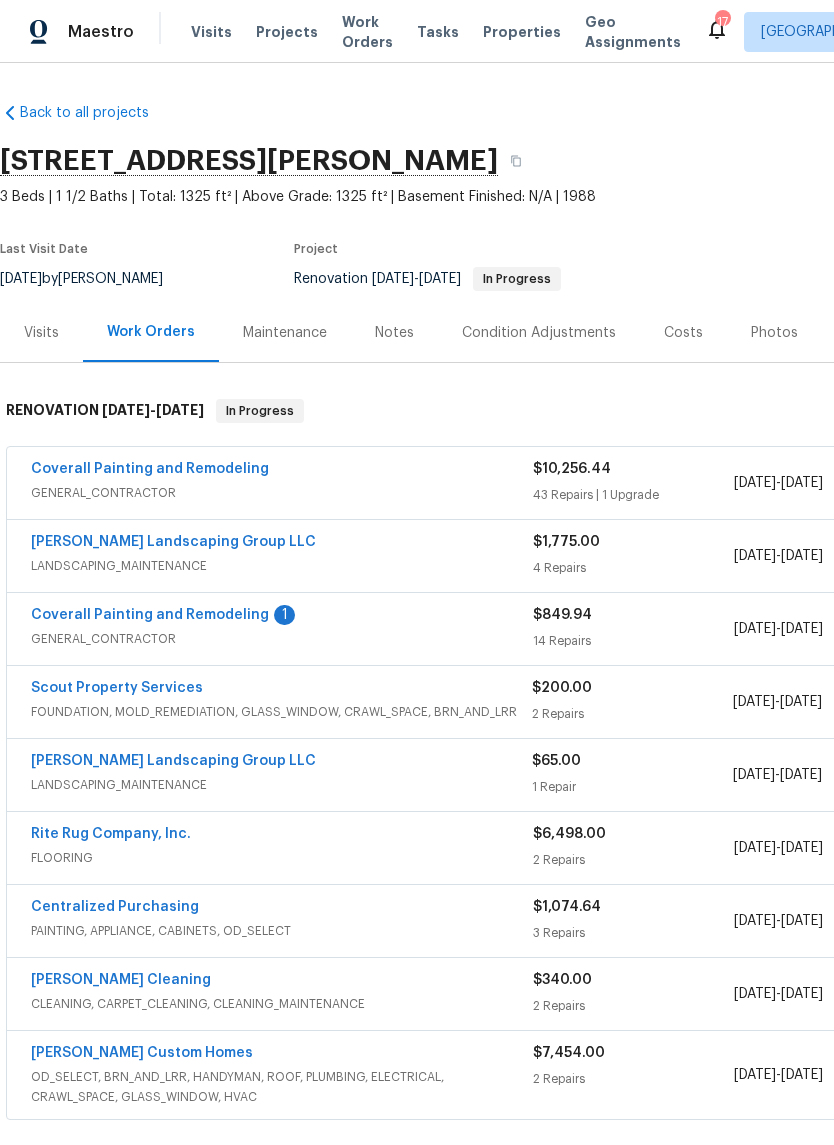 click on "Coverall Painting and Remodeling" at bounding box center [150, 615] 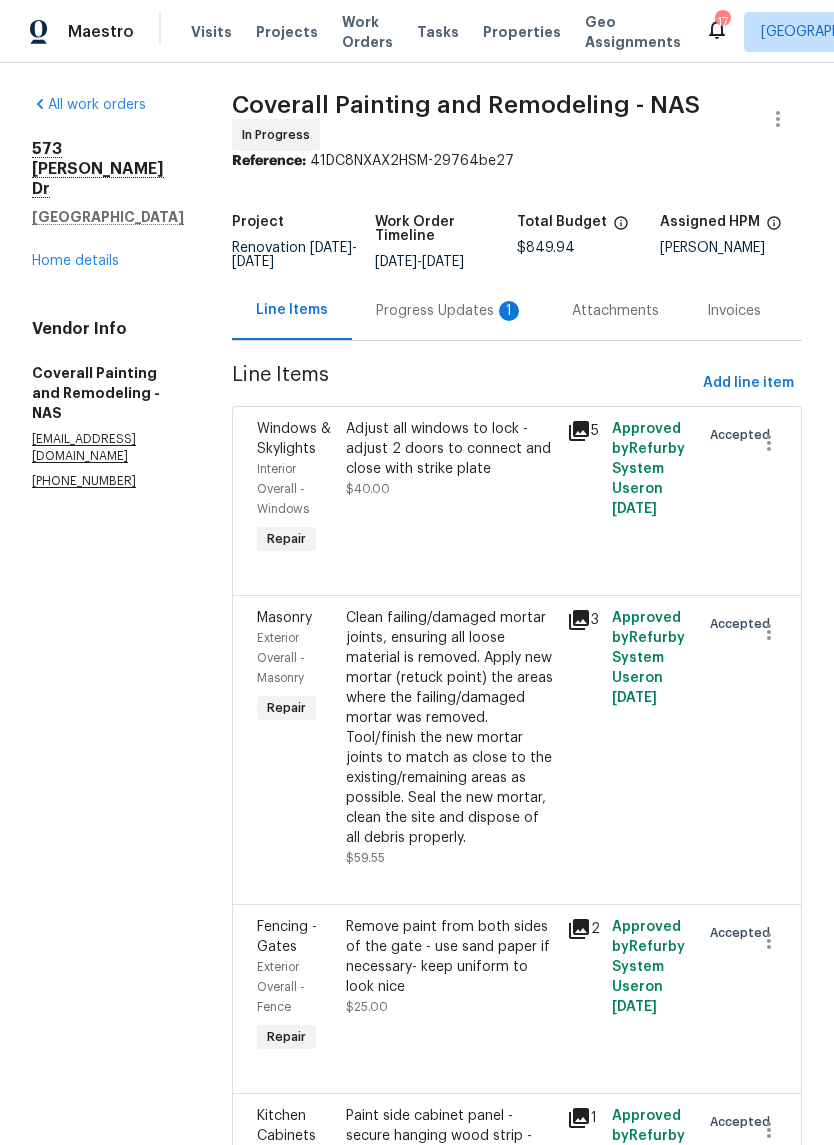 click on "Progress Updates 1" at bounding box center (450, 311) 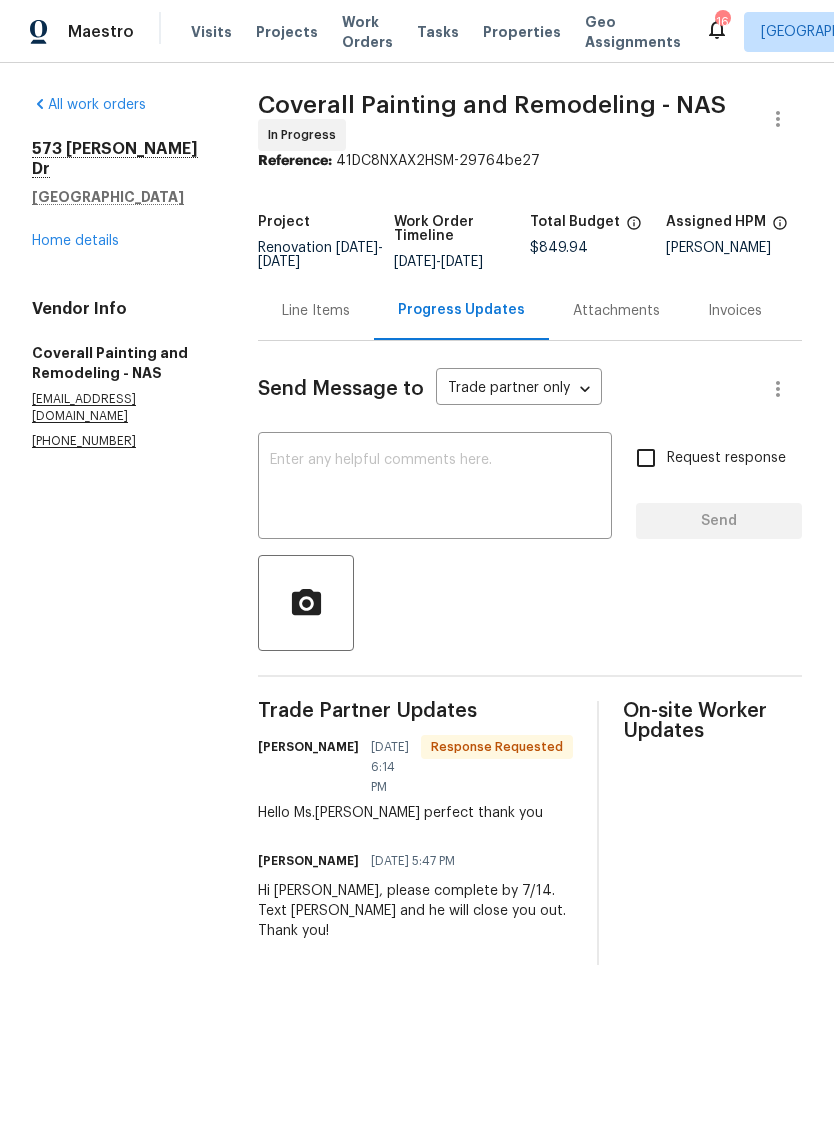 click at bounding box center (435, 488) 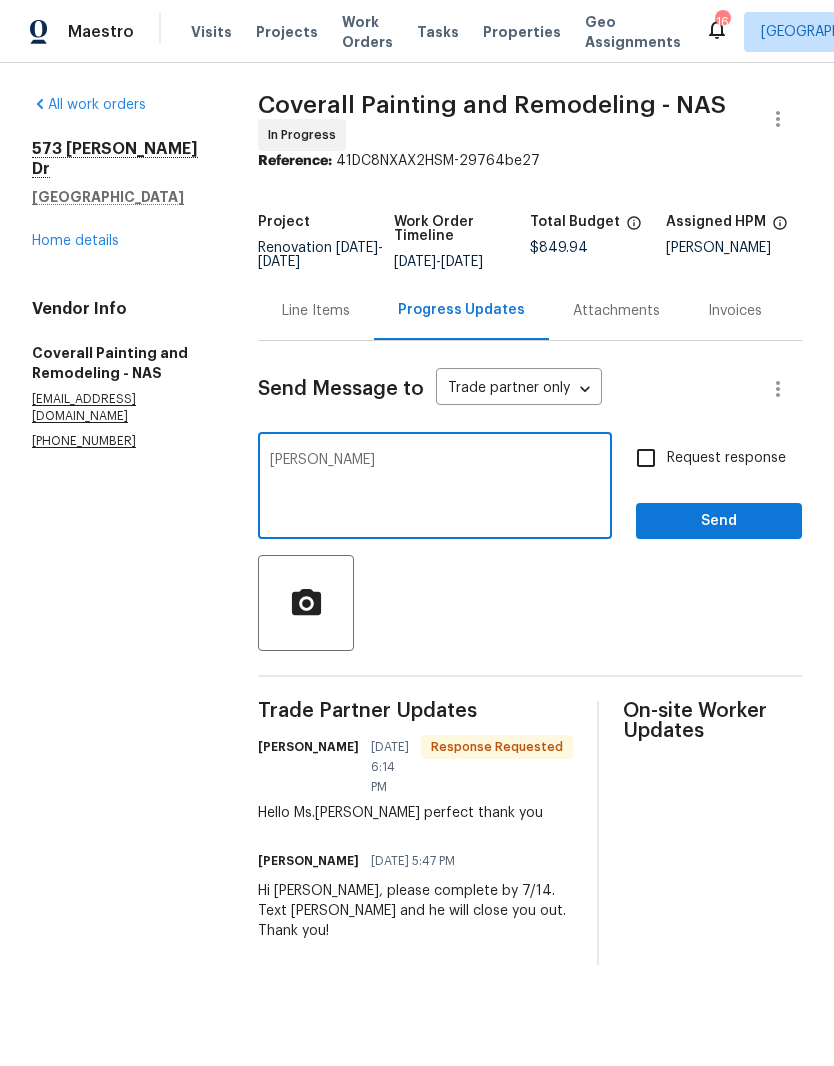 type on "Ty" 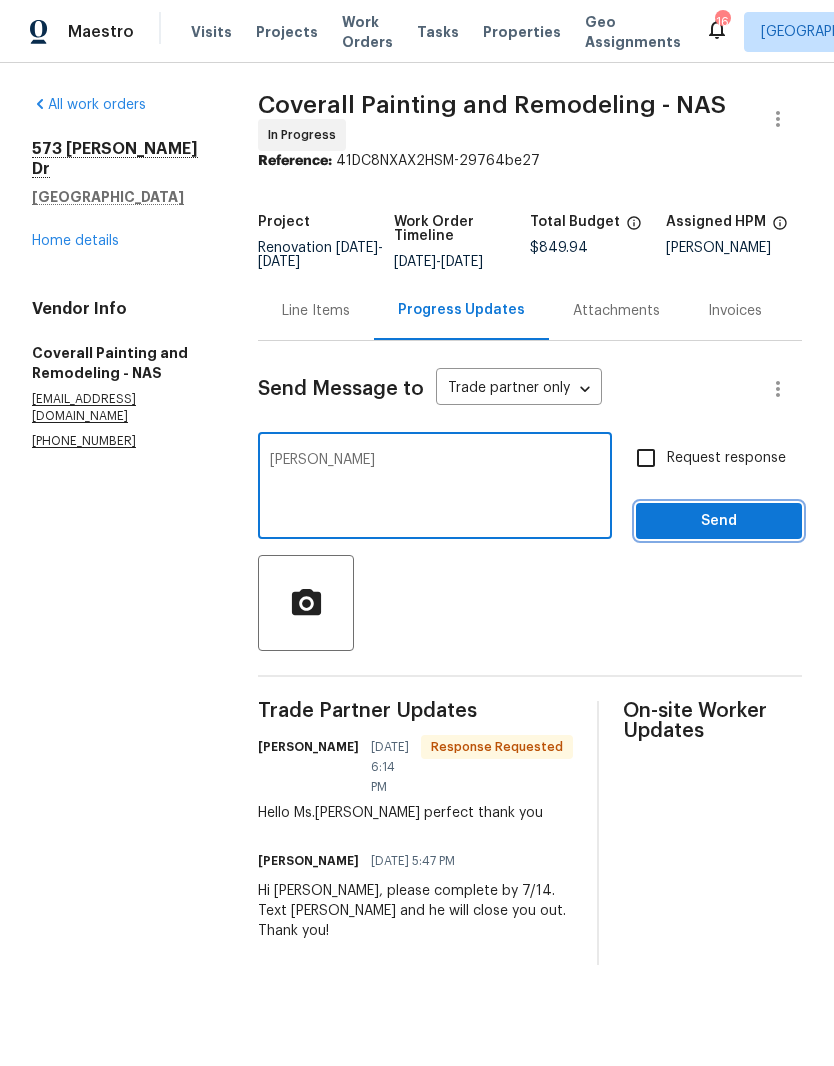 click on "Send" at bounding box center (719, 521) 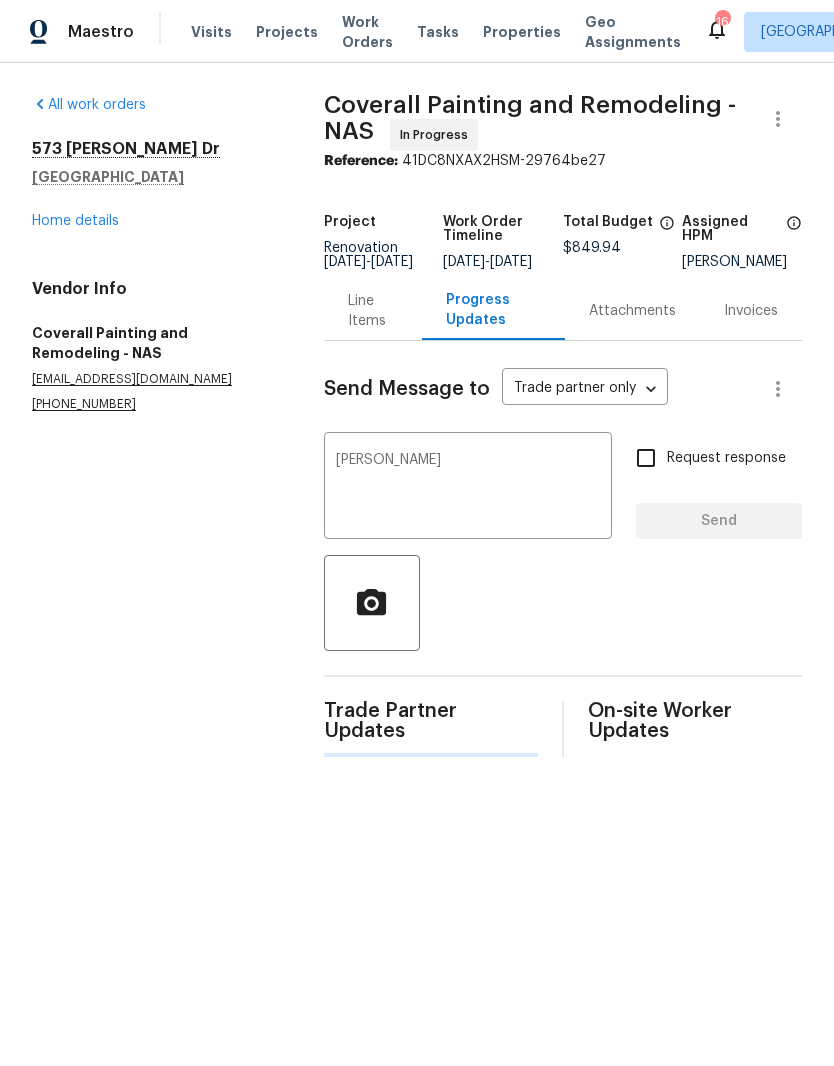type 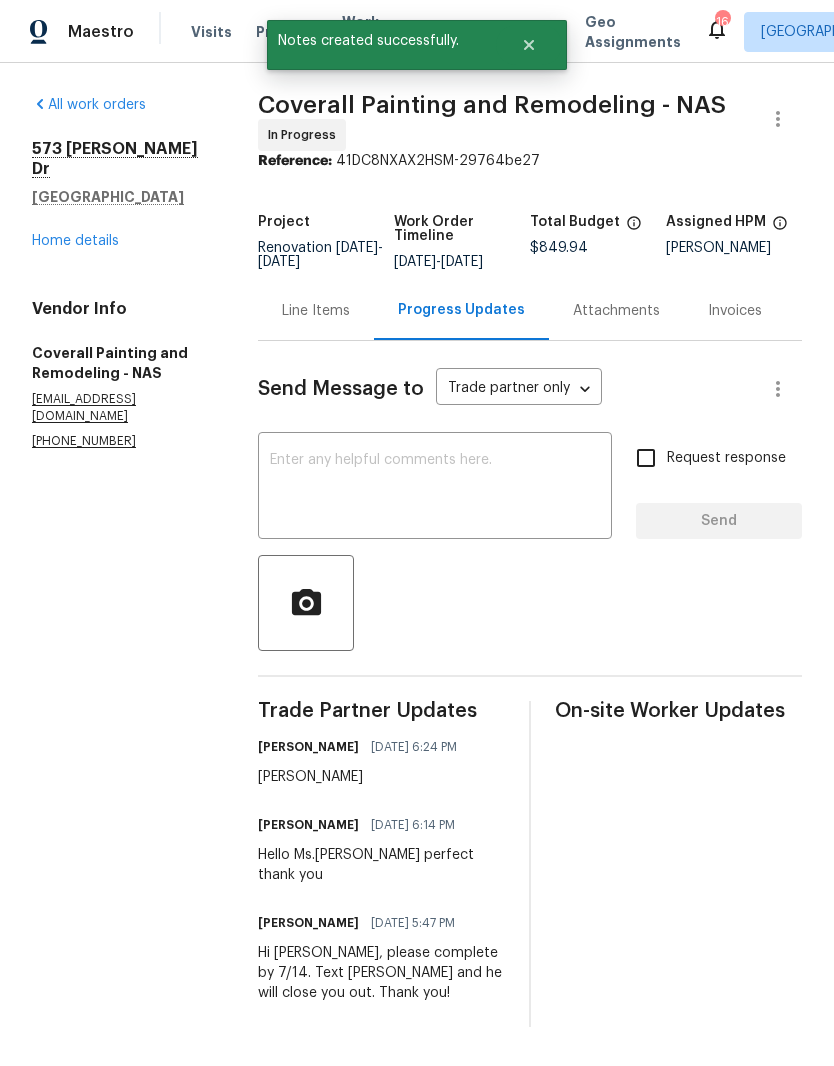 click on "Home details" at bounding box center [75, 241] 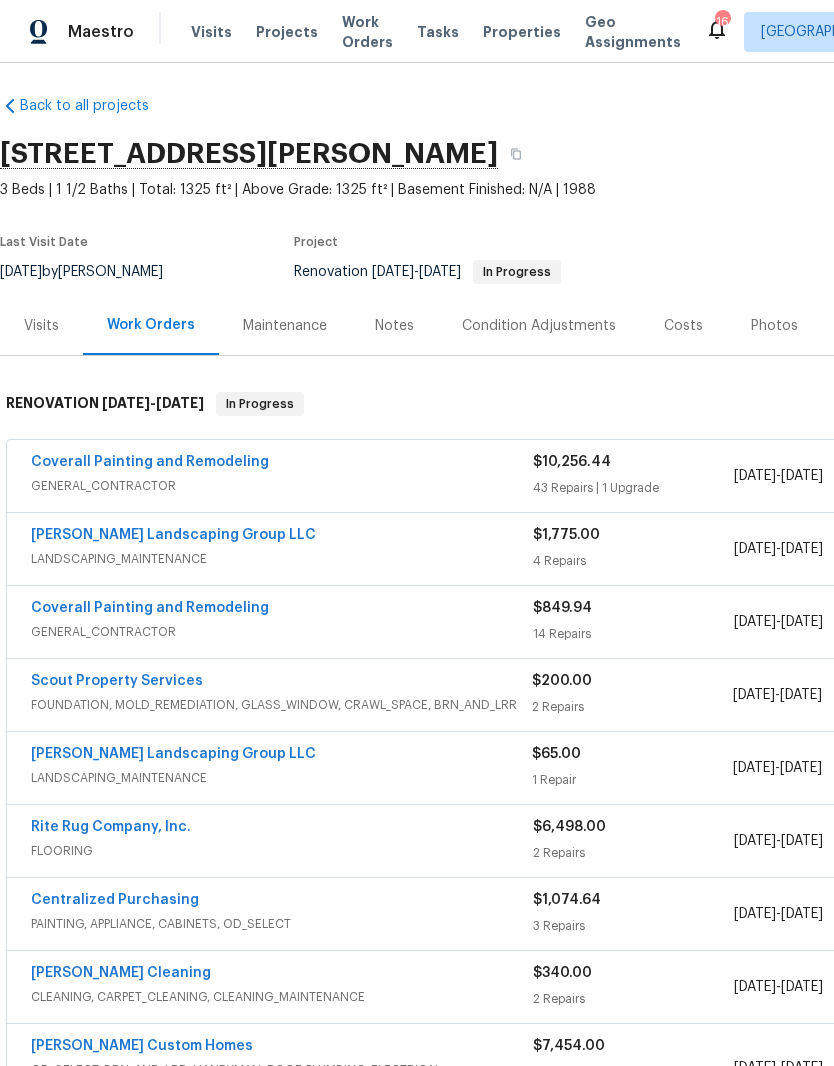 scroll, scrollTop: 7, scrollLeft: 0, axis: vertical 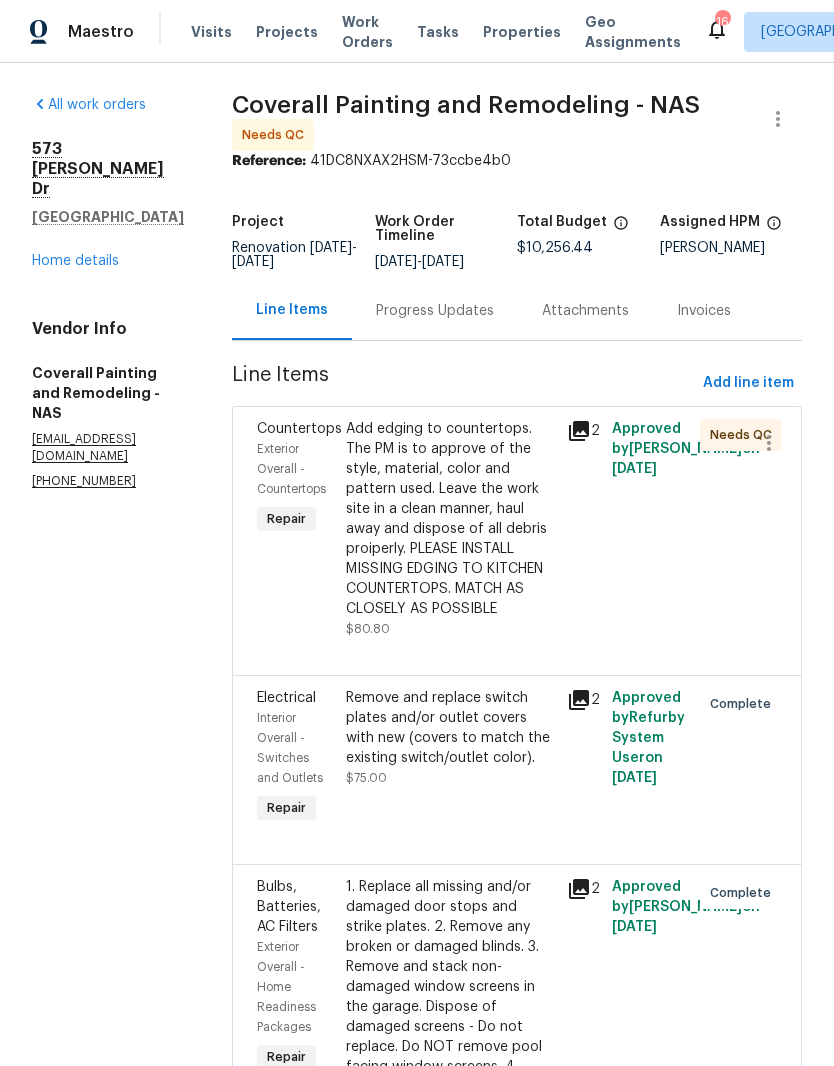 click on "Add edging to countertops. The PM is to approve of the style, material, color and pattern used. Leave the work site in a clean manner, haul away and dispose of all debris proiperly. PLEASE INSTALL MISSING EDGING TO KITCHEN COUNTERTOPS. MATCH AS CLOSELY AS POSSIBLE" at bounding box center (451, 519) 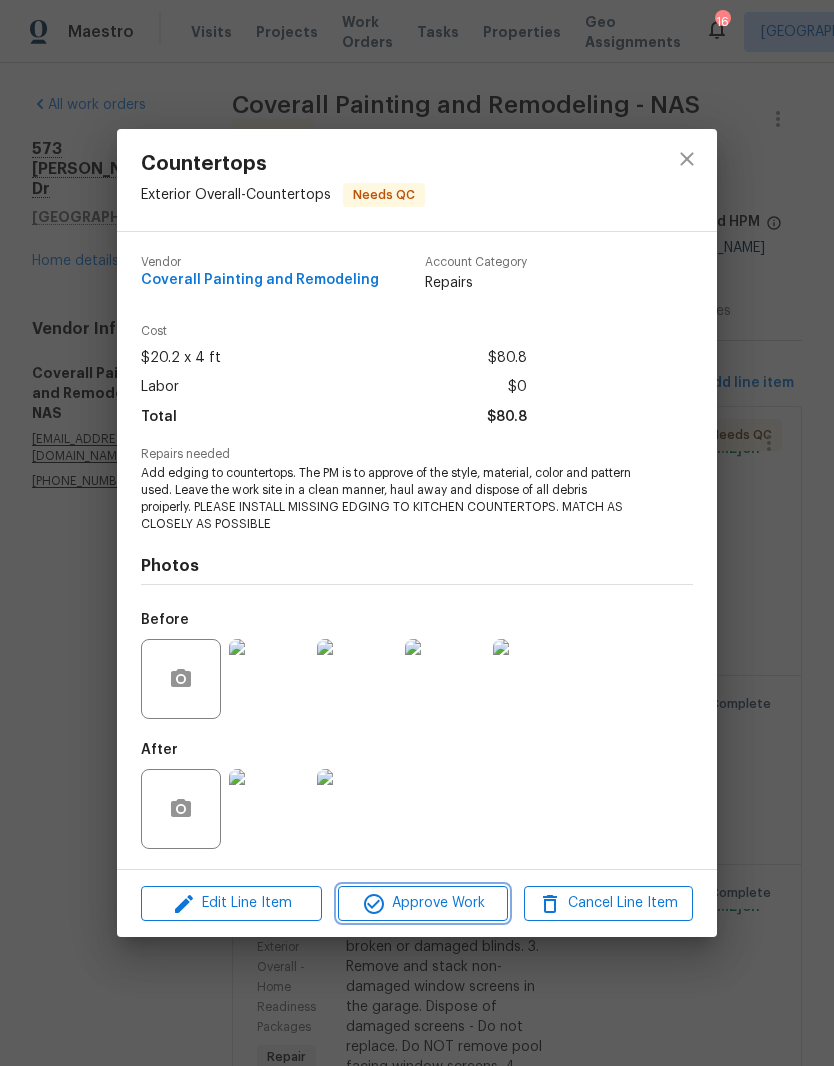 click on "Approve Work" at bounding box center [422, 903] 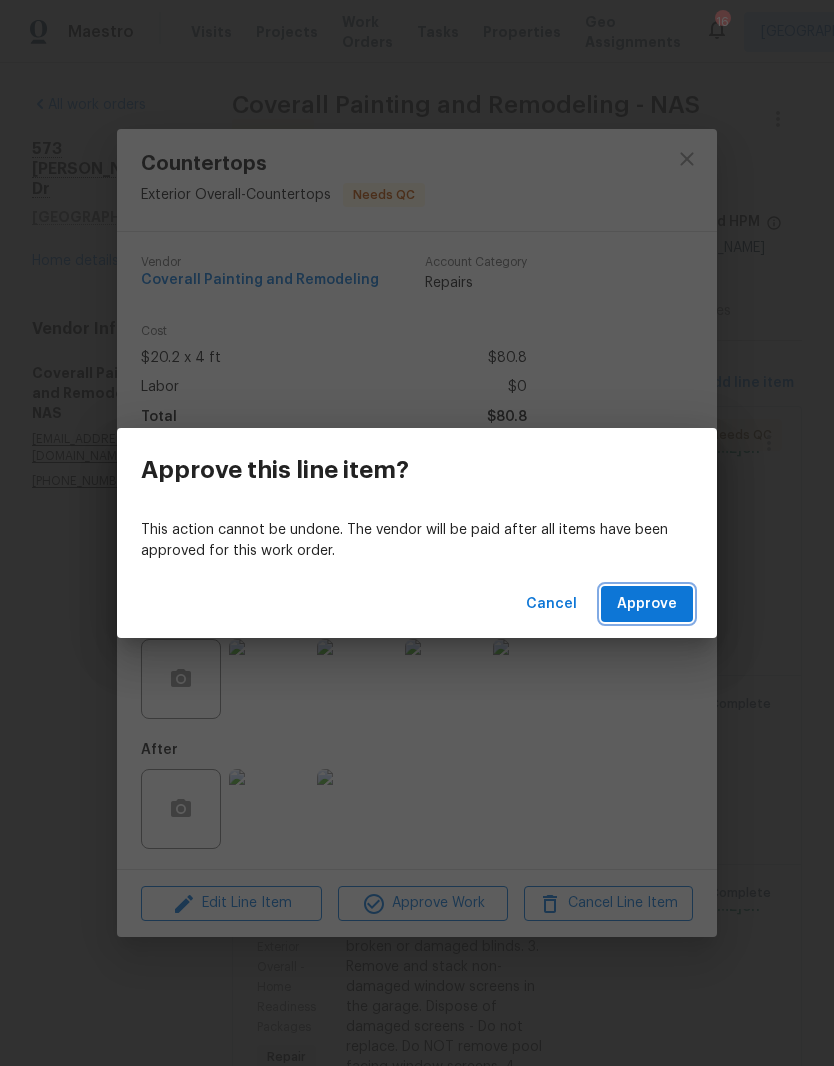 click on "Approve" at bounding box center [647, 604] 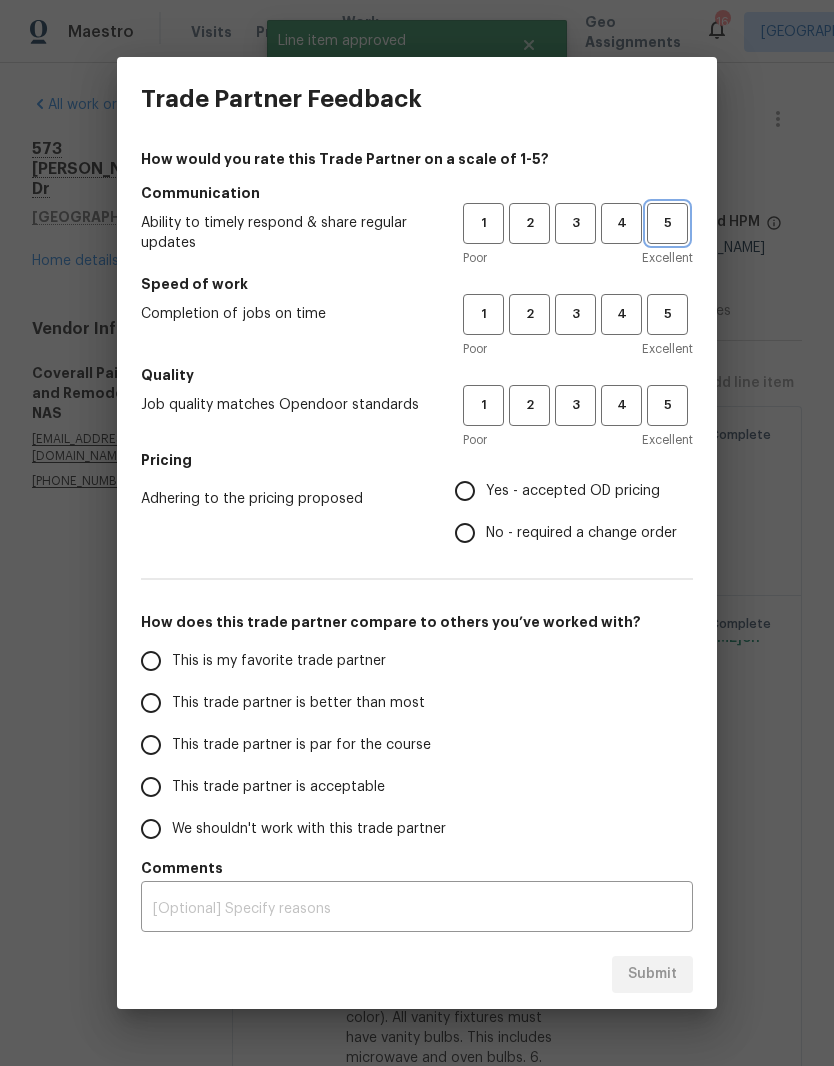 click on "5" at bounding box center [667, 223] 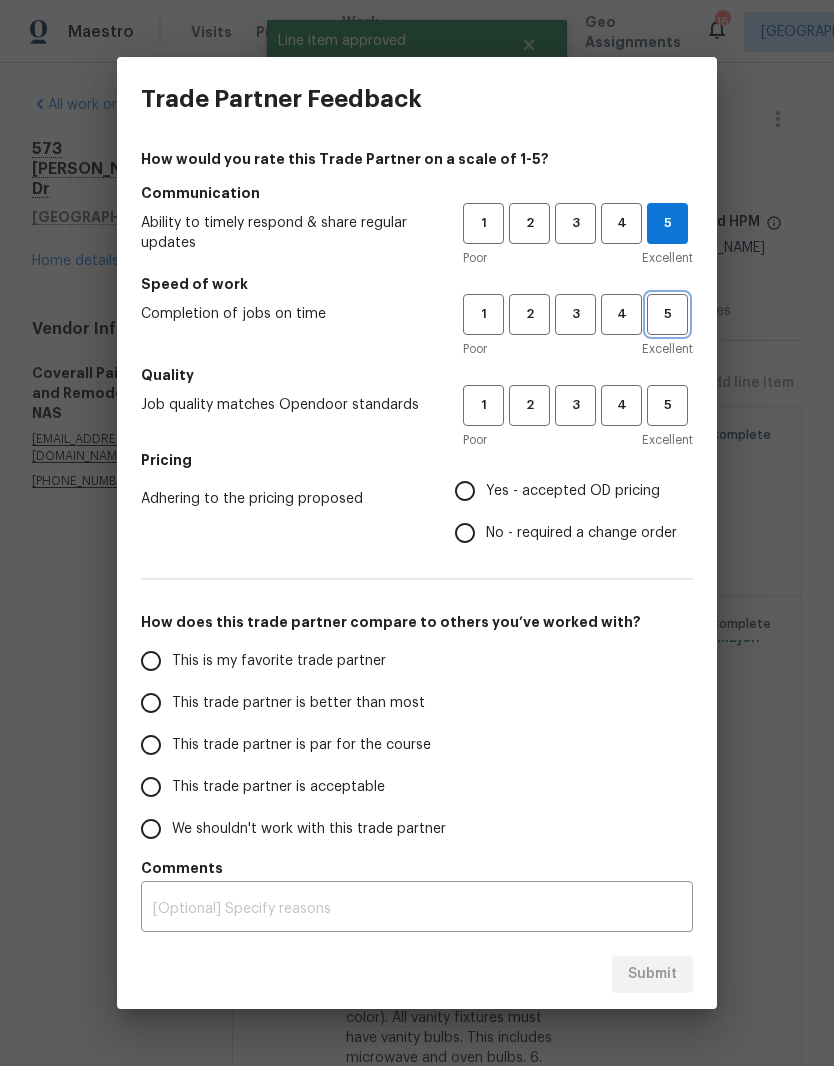 click on "5" at bounding box center (667, 314) 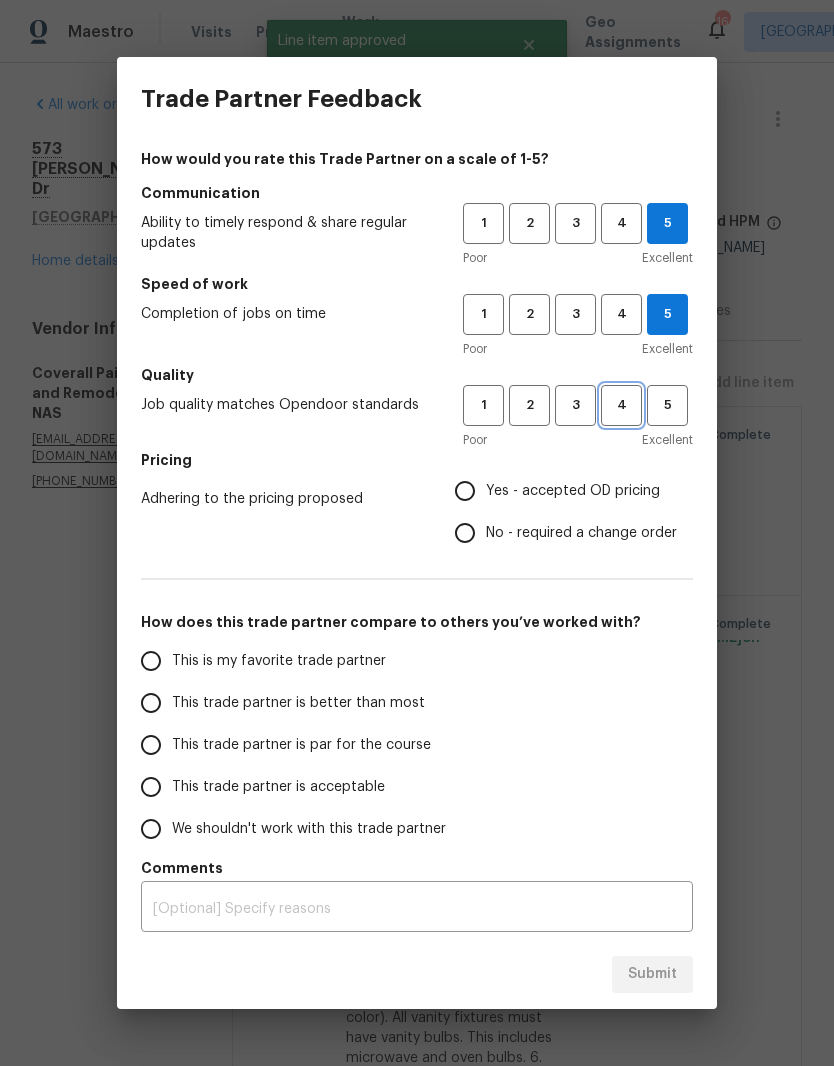 click on "4" at bounding box center (621, 405) 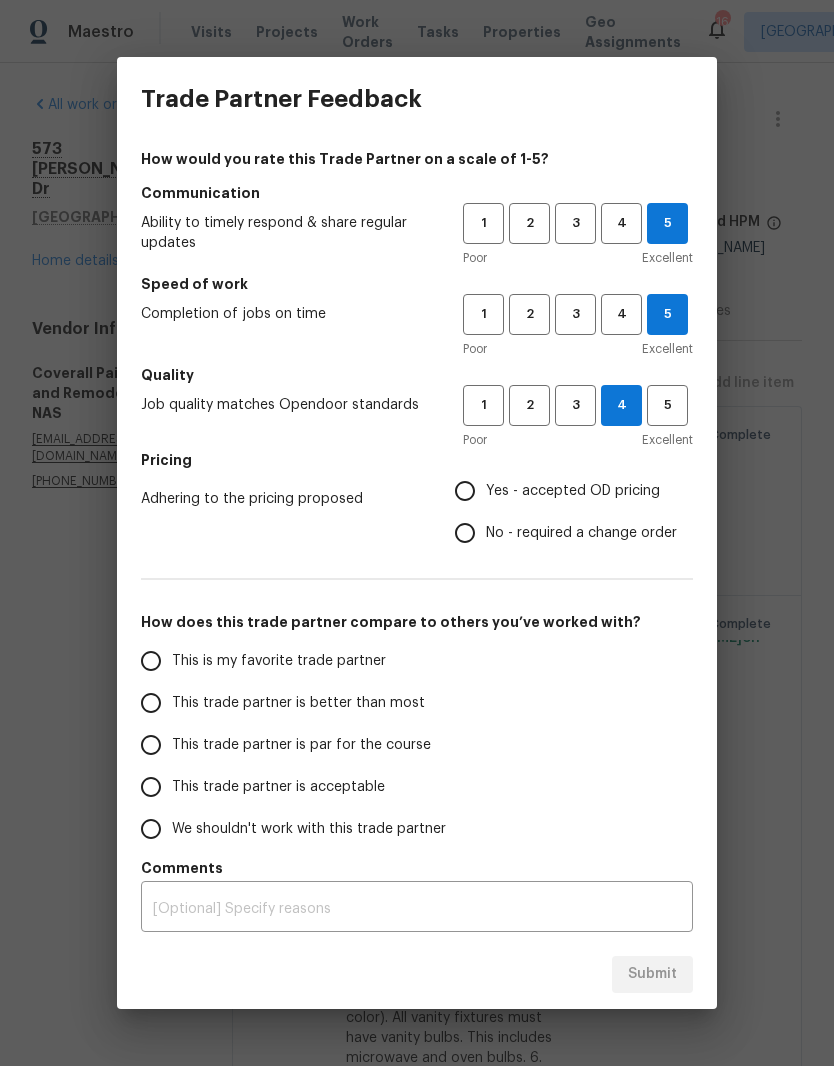 click on "No - required a change order" at bounding box center [465, 533] 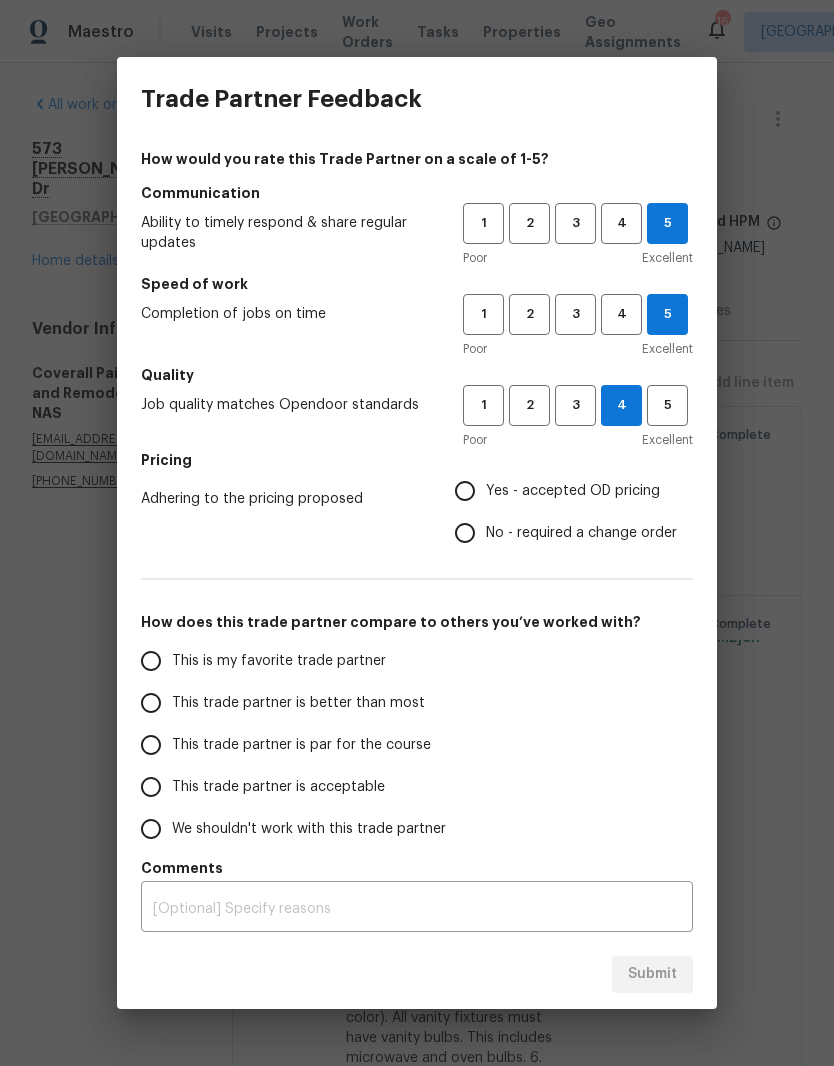 radio on "true" 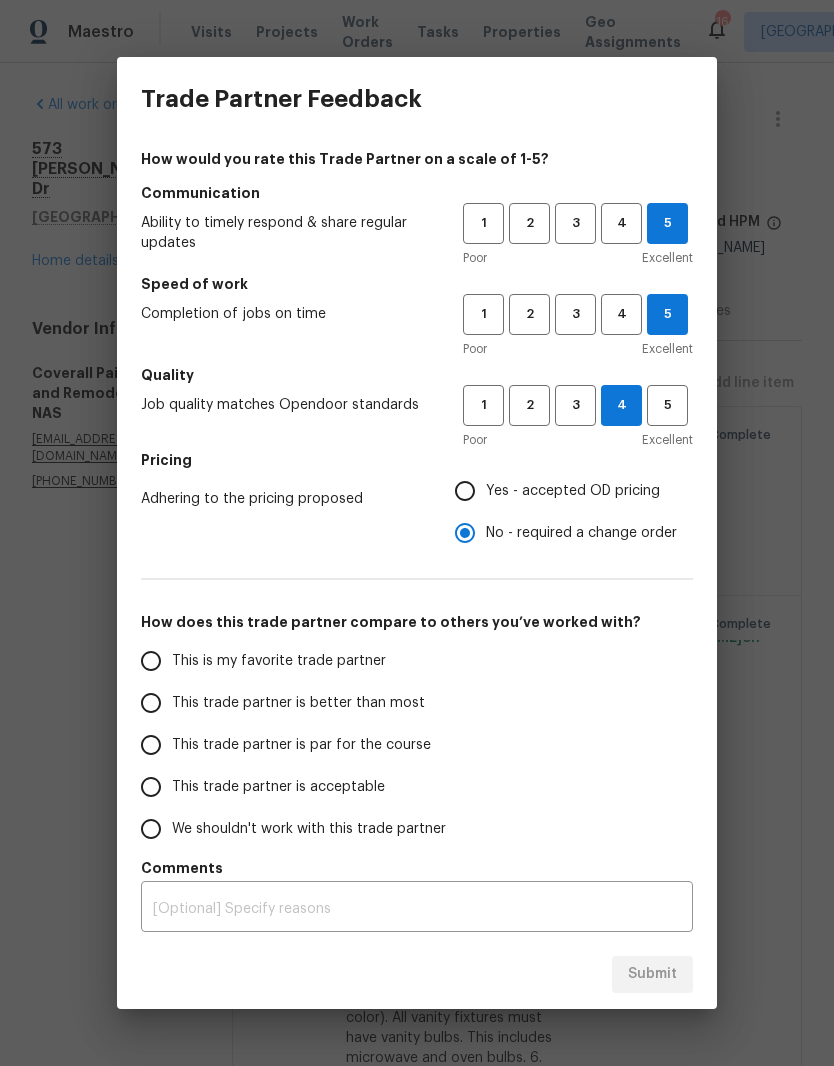 click on "This is my favorite trade partner" at bounding box center [151, 661] 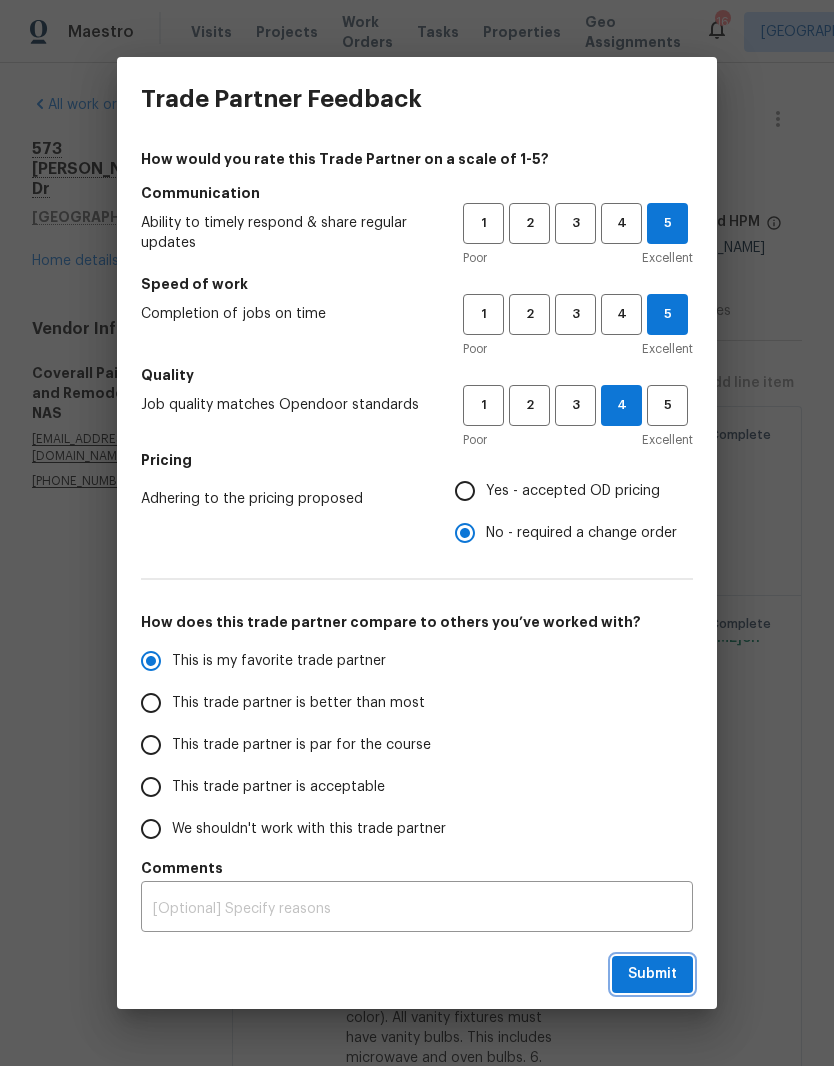 click on "Submit" at bounding box center [652, 974] 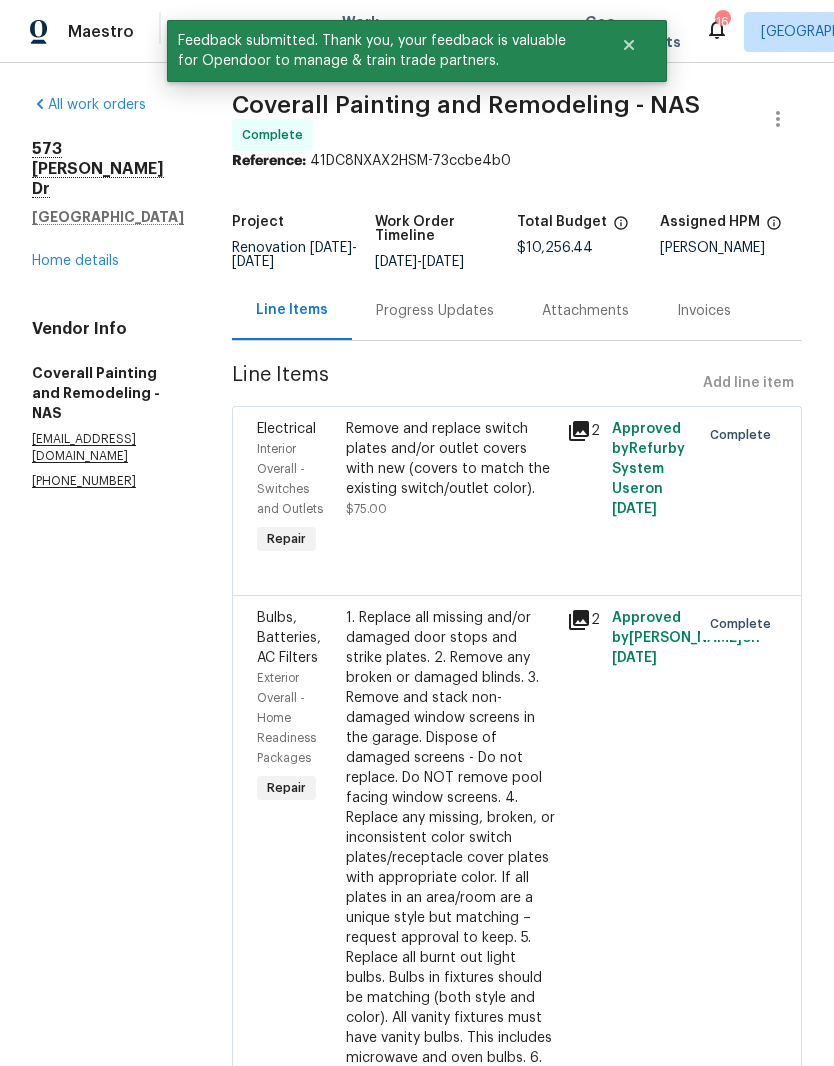 click on "Home details" at bounding box center [75, 261] 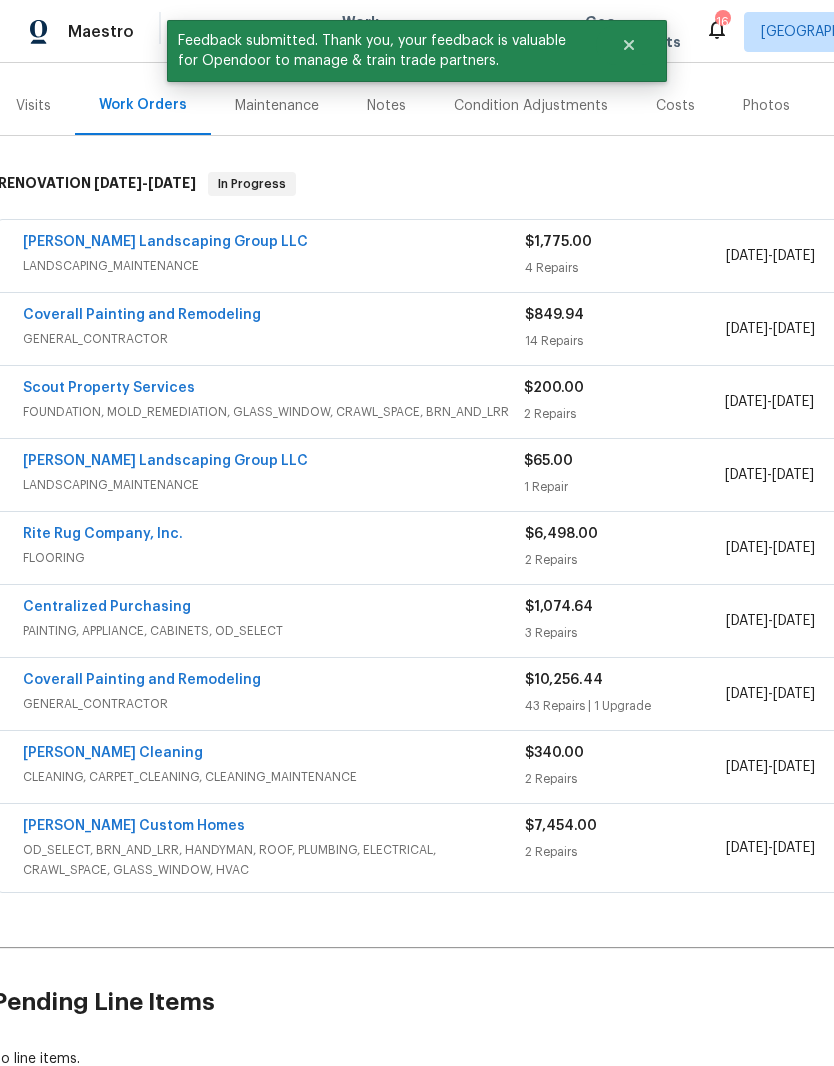scroll, scrollTop: 227, scrollLeft: 7, axis: both 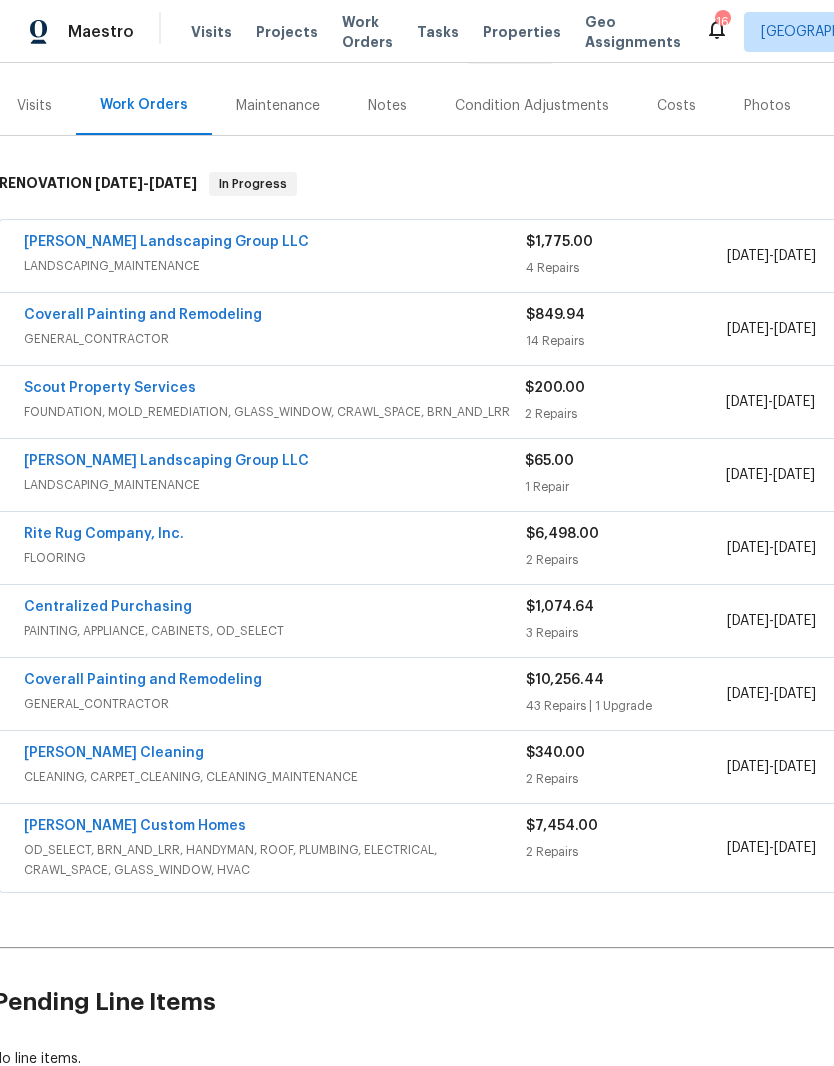 click on "[PERSON_NAME] Landscaping Group LLC" at bounding box center (166, 461) 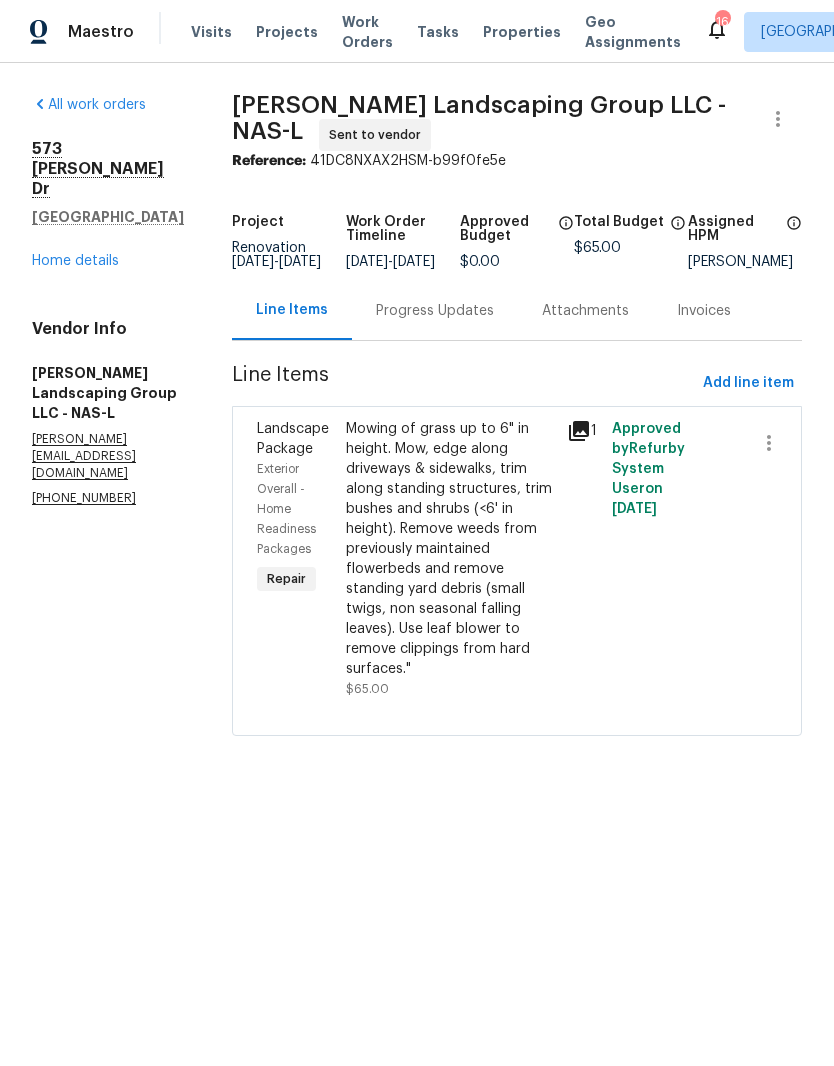 click on "Progress Updates" at bounding box center [435, 311] 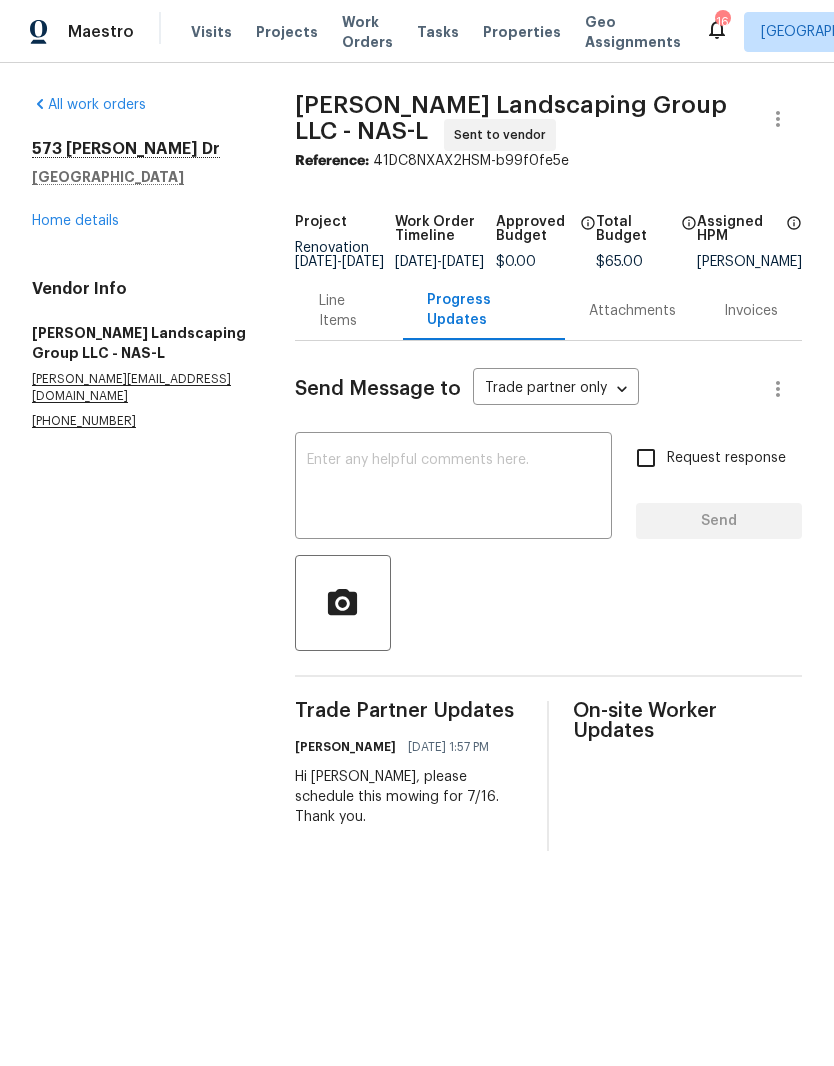 click on "Home details" at bounding box center [75, 221] 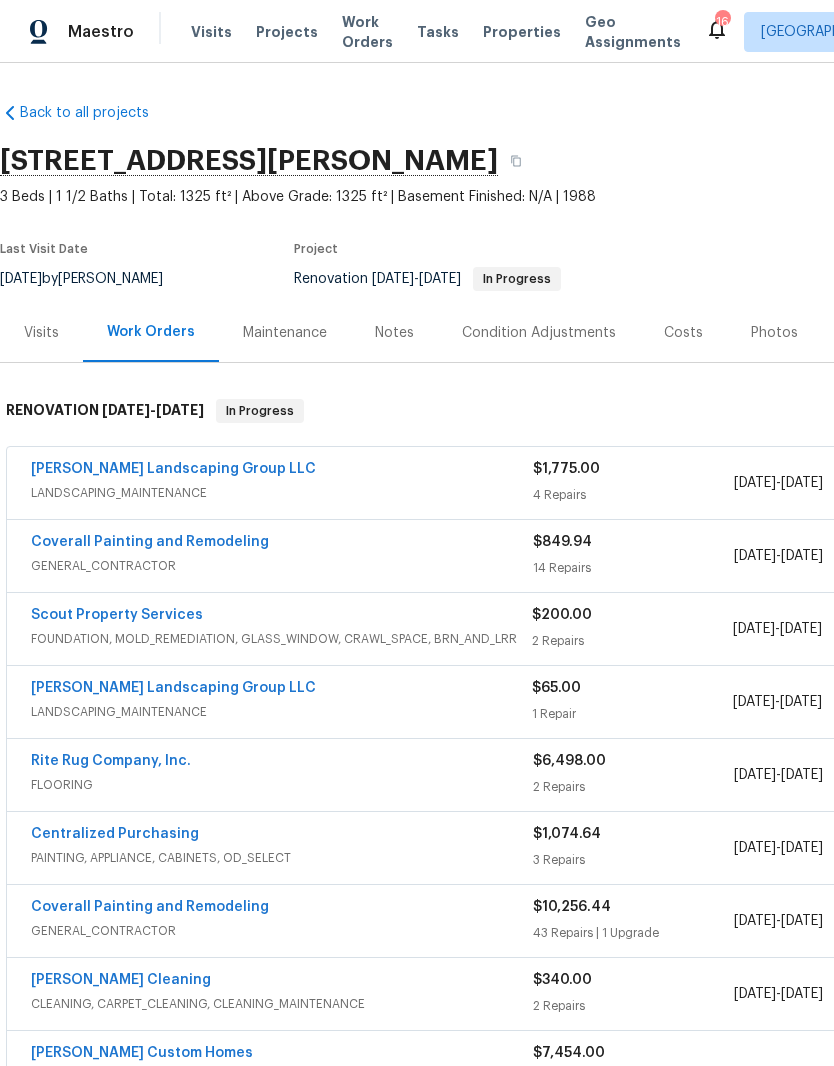 click on "Notes" at bounding box center (394, 333) 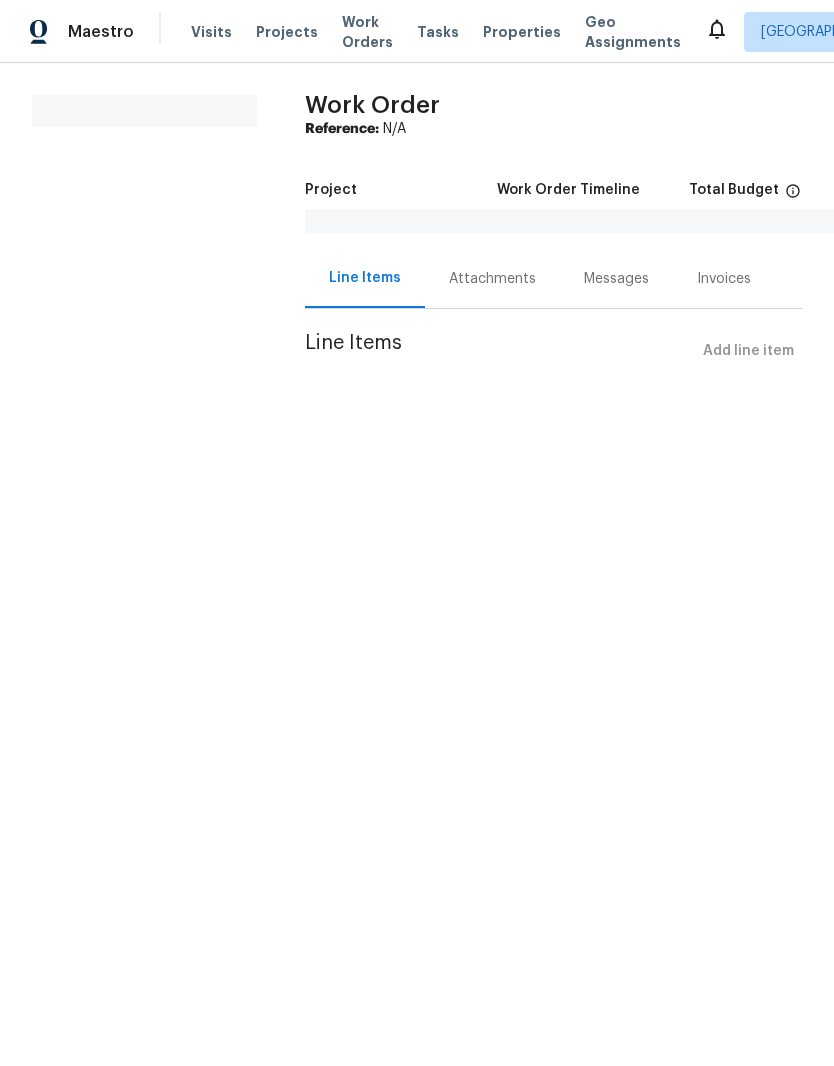 scroll, scrollTop: 0, scrollLeft: 0, axis: both 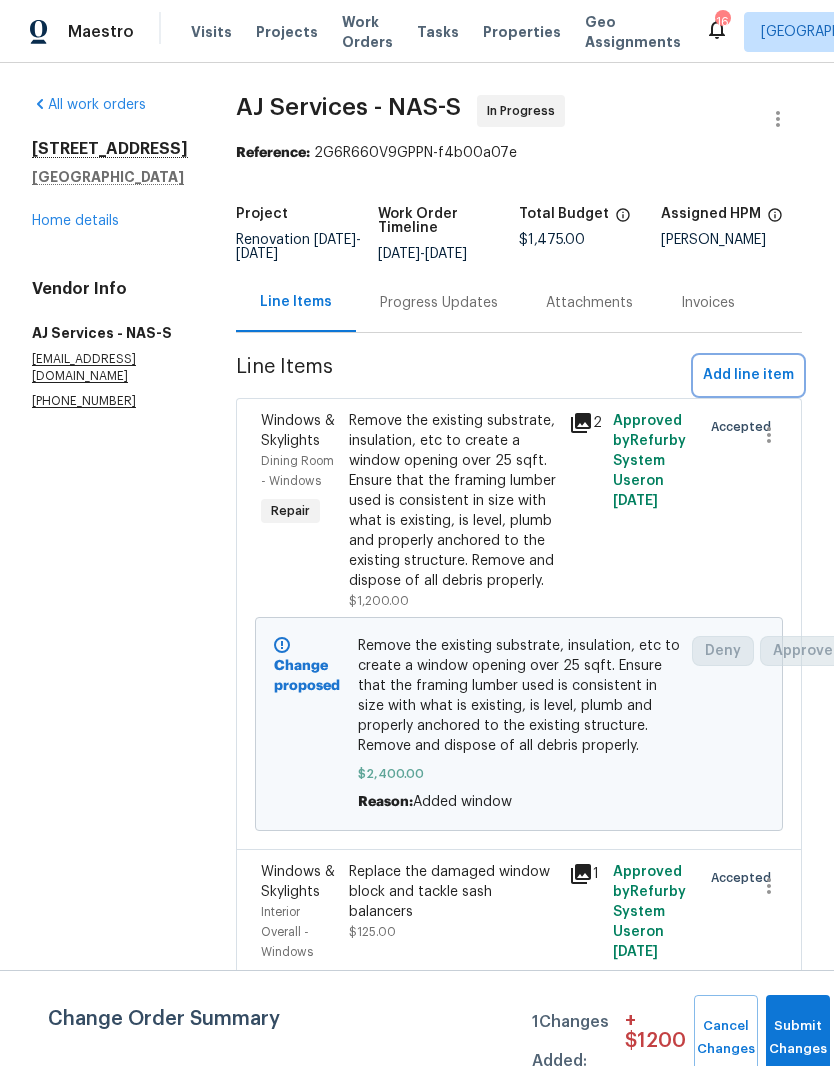 click on "Add line item" at bounding box center (748, 375) 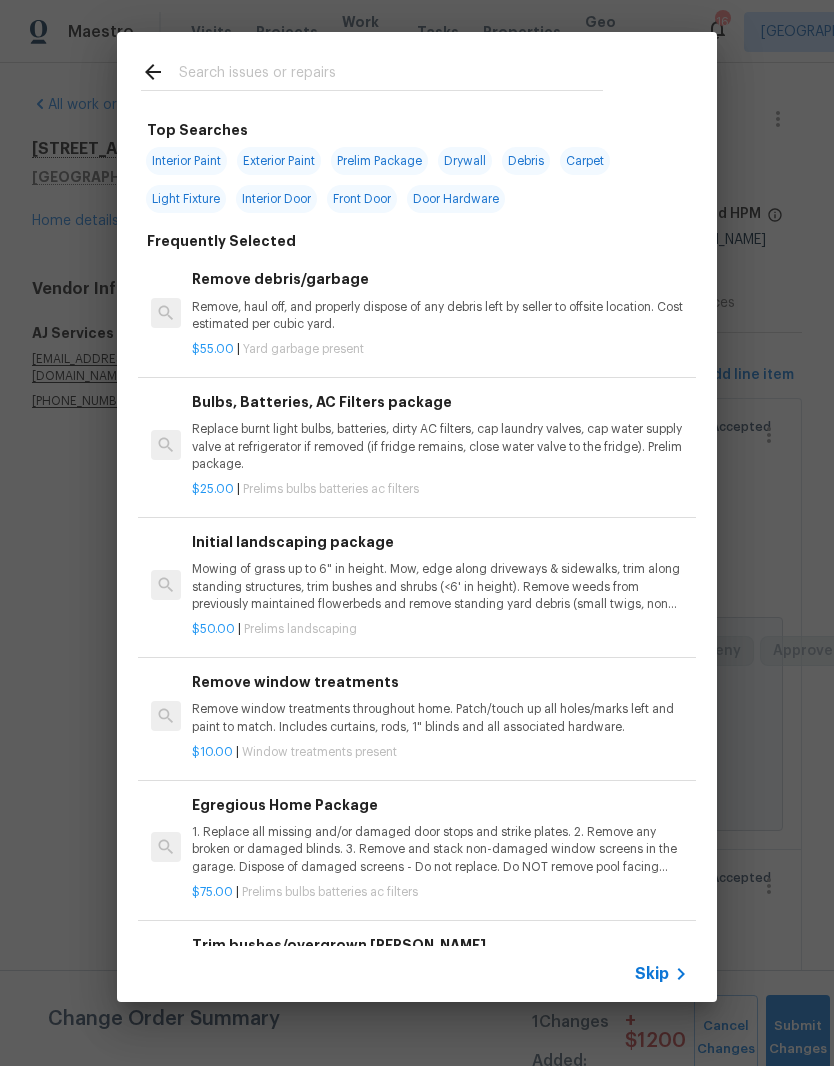click at bounding box center [391, 75] 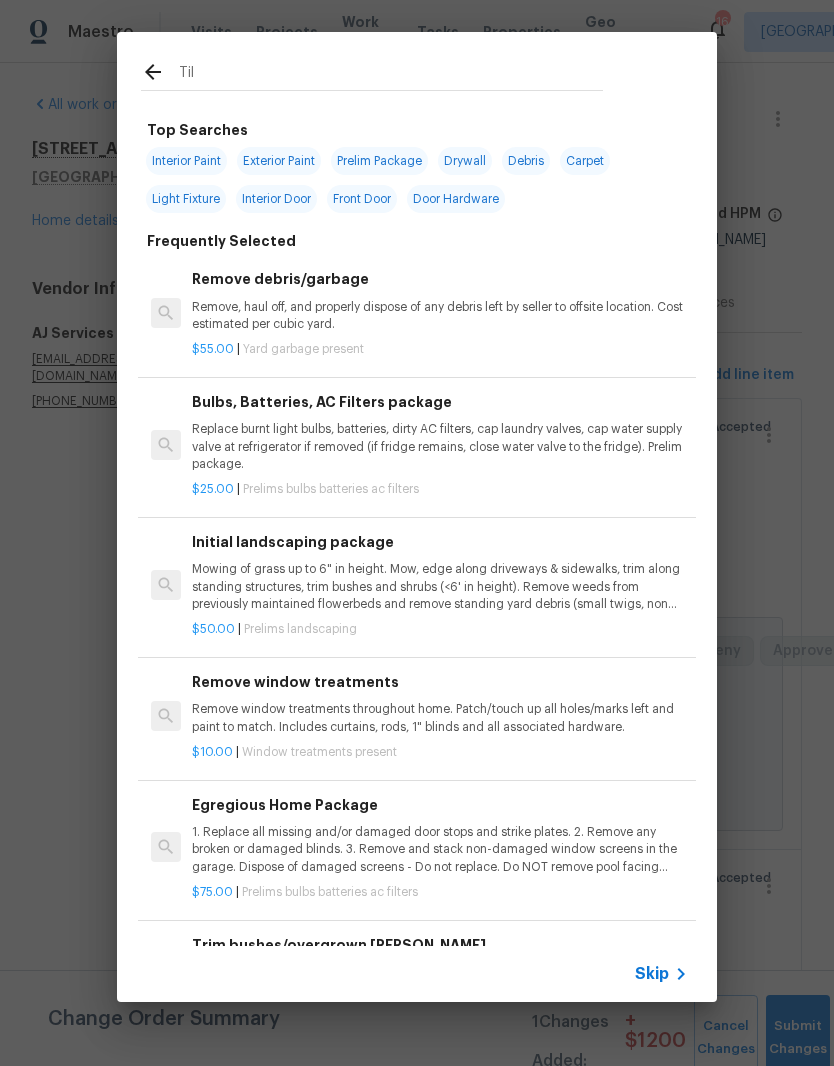 type on "Tile" 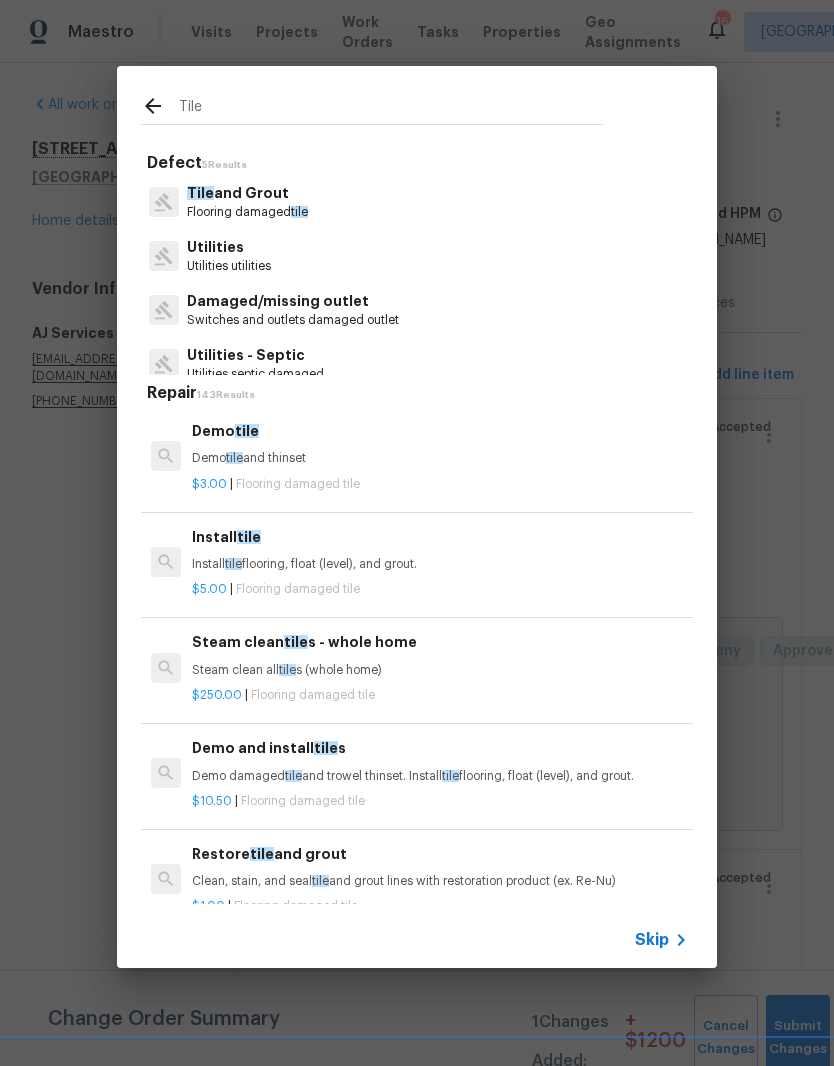 click on "Demo  tile Demo  tile  and thinset" at bounding box center (440, 444) 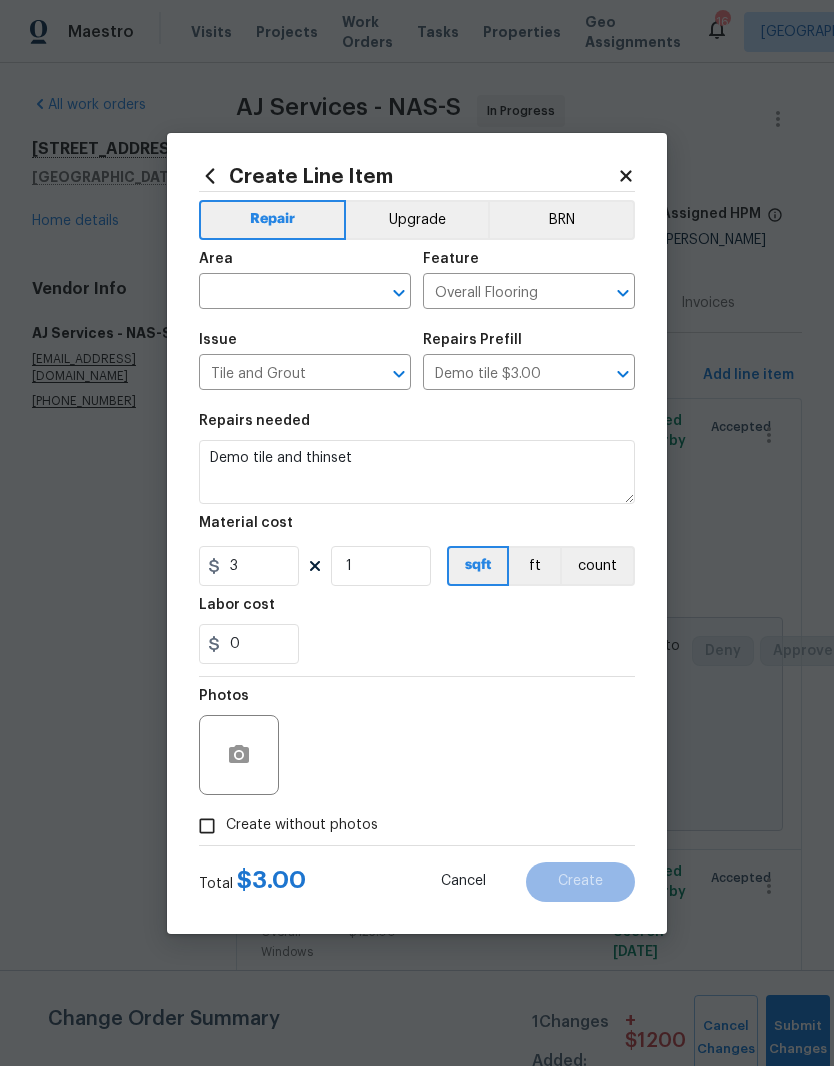 click at bounding box center [277, 293] 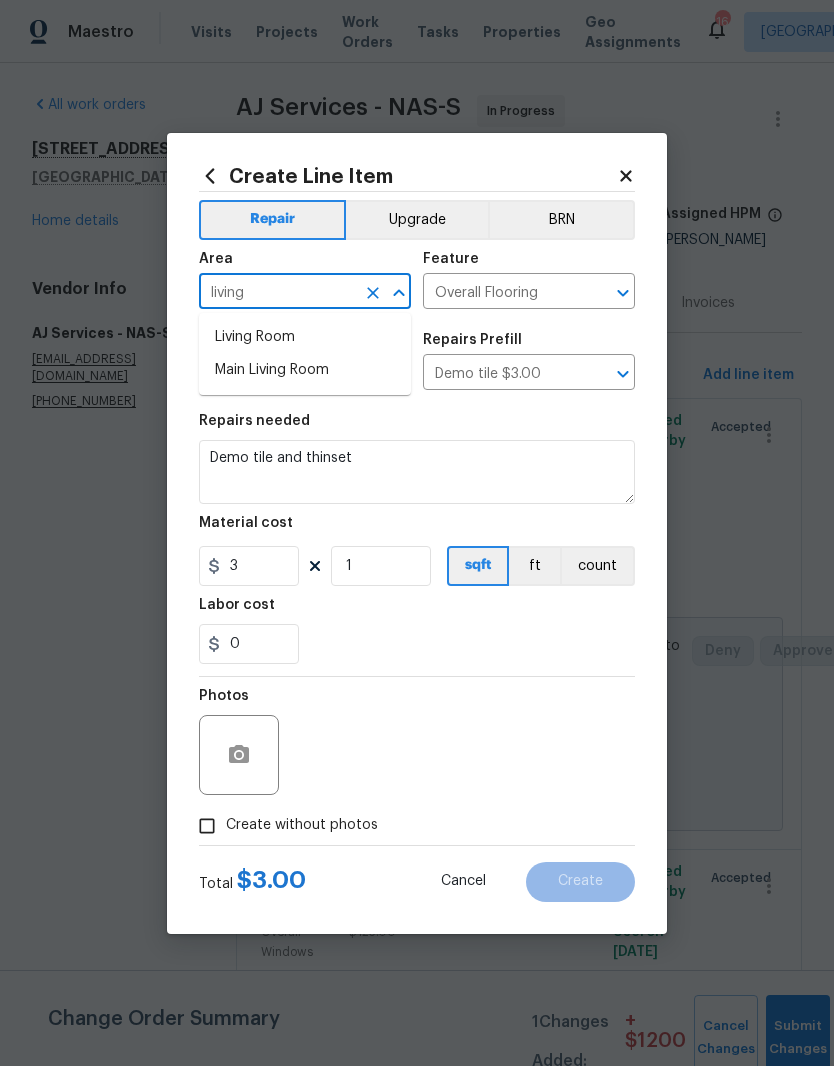 click on "Main Living Room" at bounding box center (305, 370) 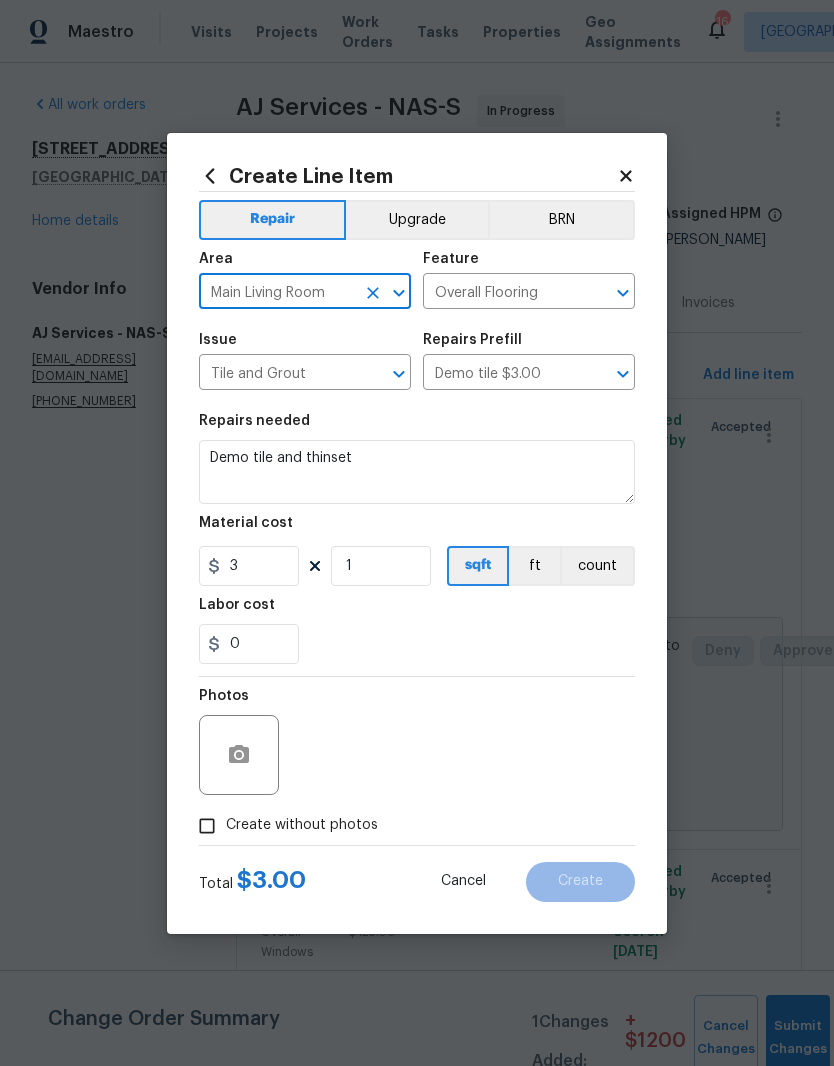 click 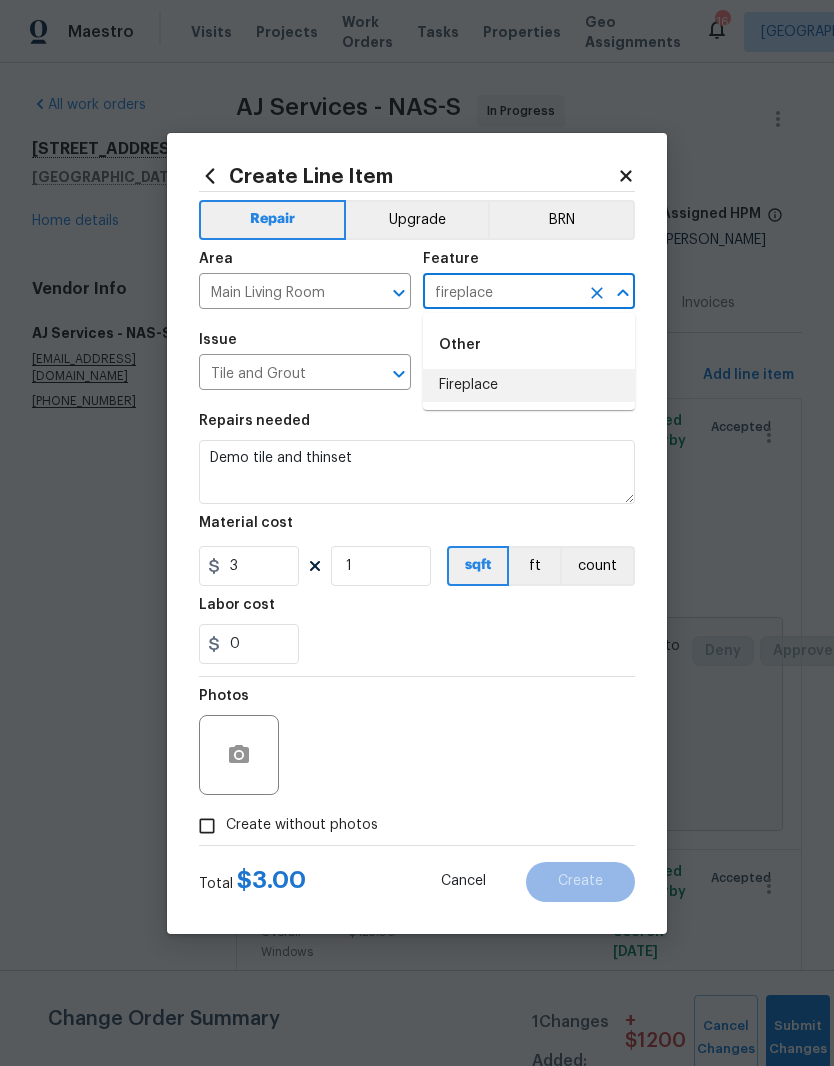 click on "Fireplace" at bounding box center (529, 385) 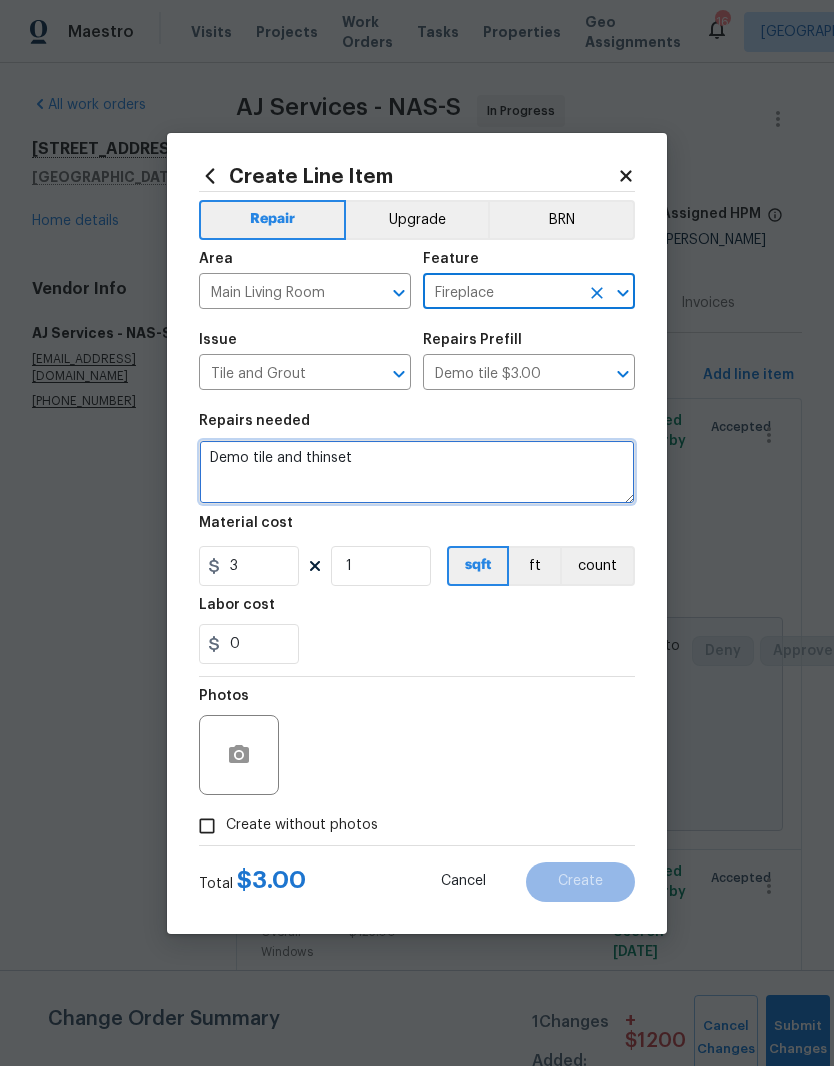click on "Demo tile and thinset" at bounding box center [417, 472] 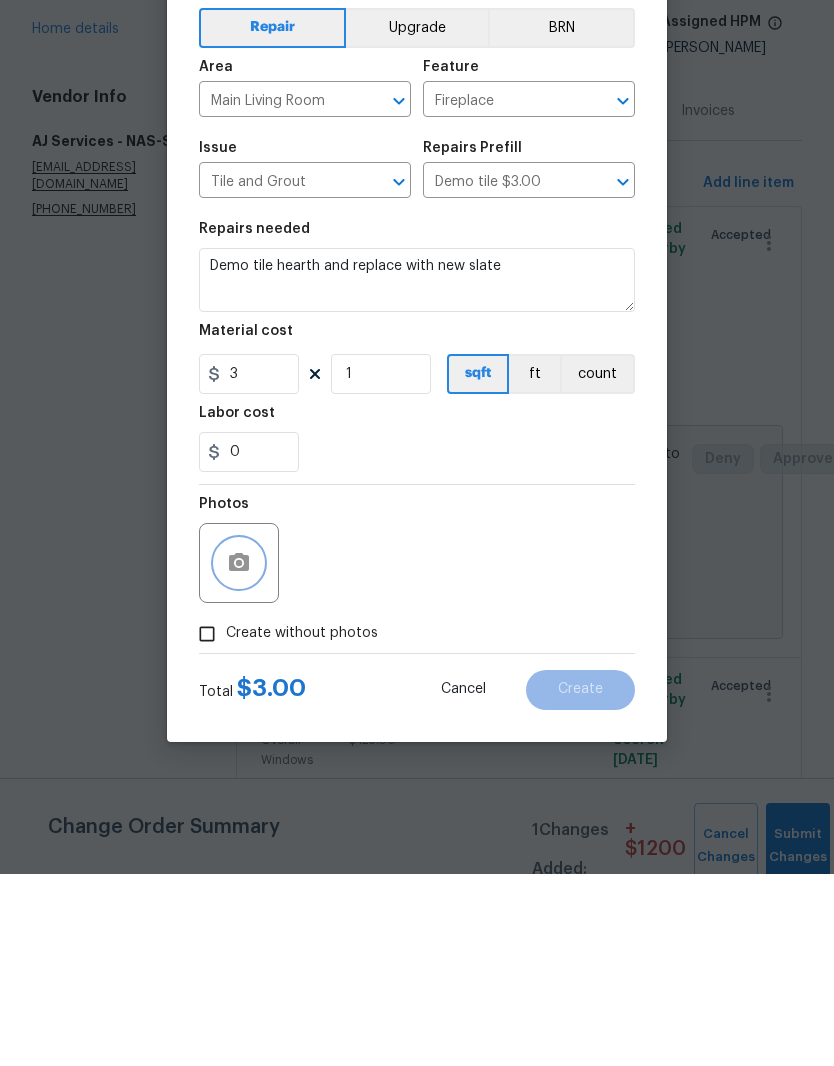 click 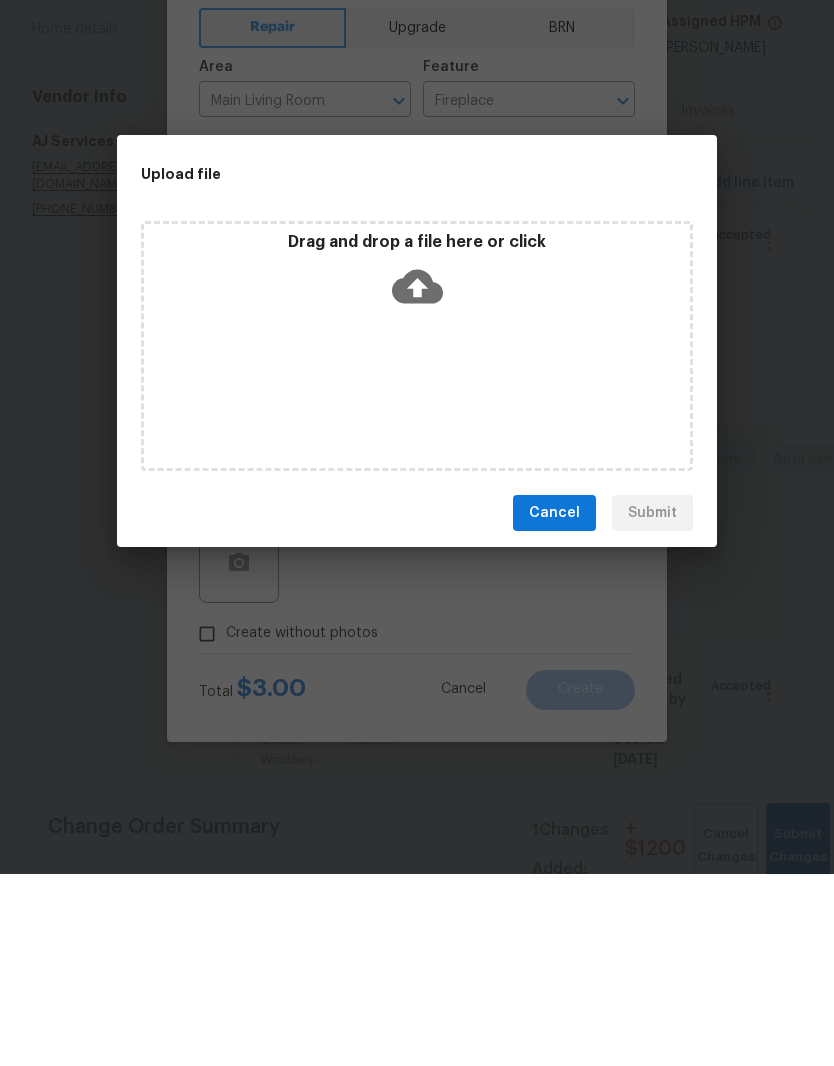 scroll, scrollTop: 82, scrollLeft: 0, axis: vertical 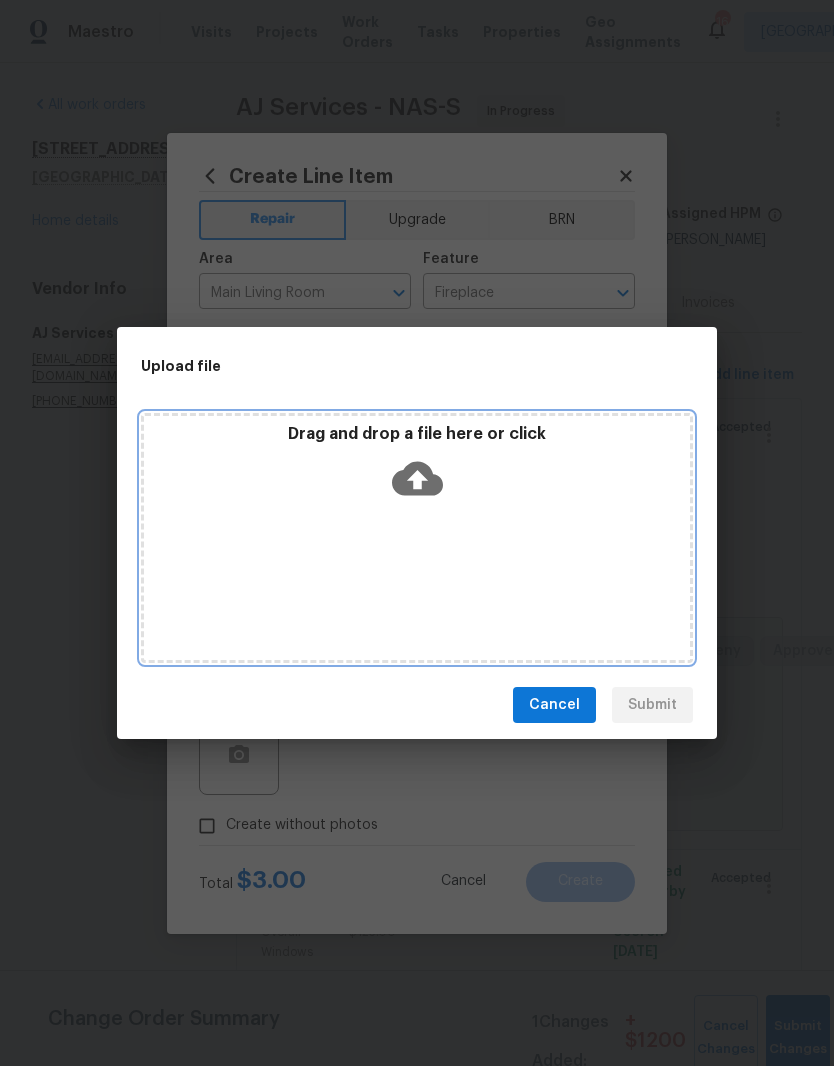 click on "Drag and drop a file here or click" at bounding box center (417, 467) 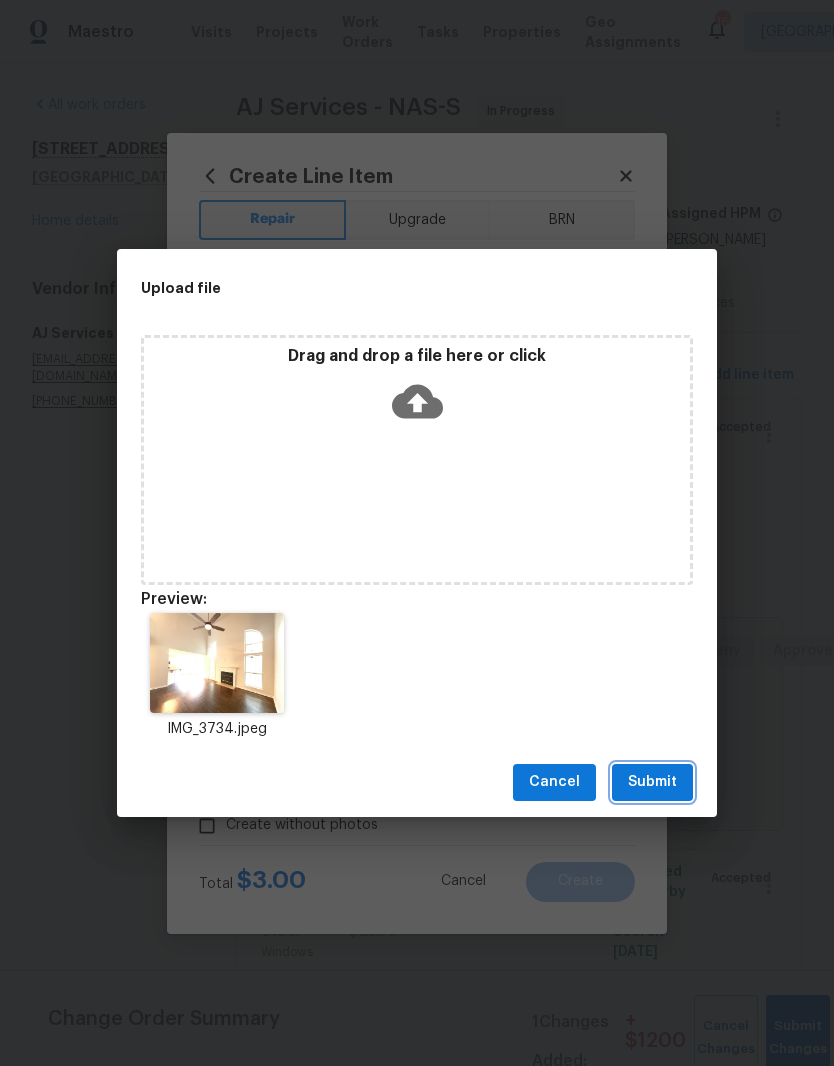 click on "Submit" at bounding box center (652, 782) 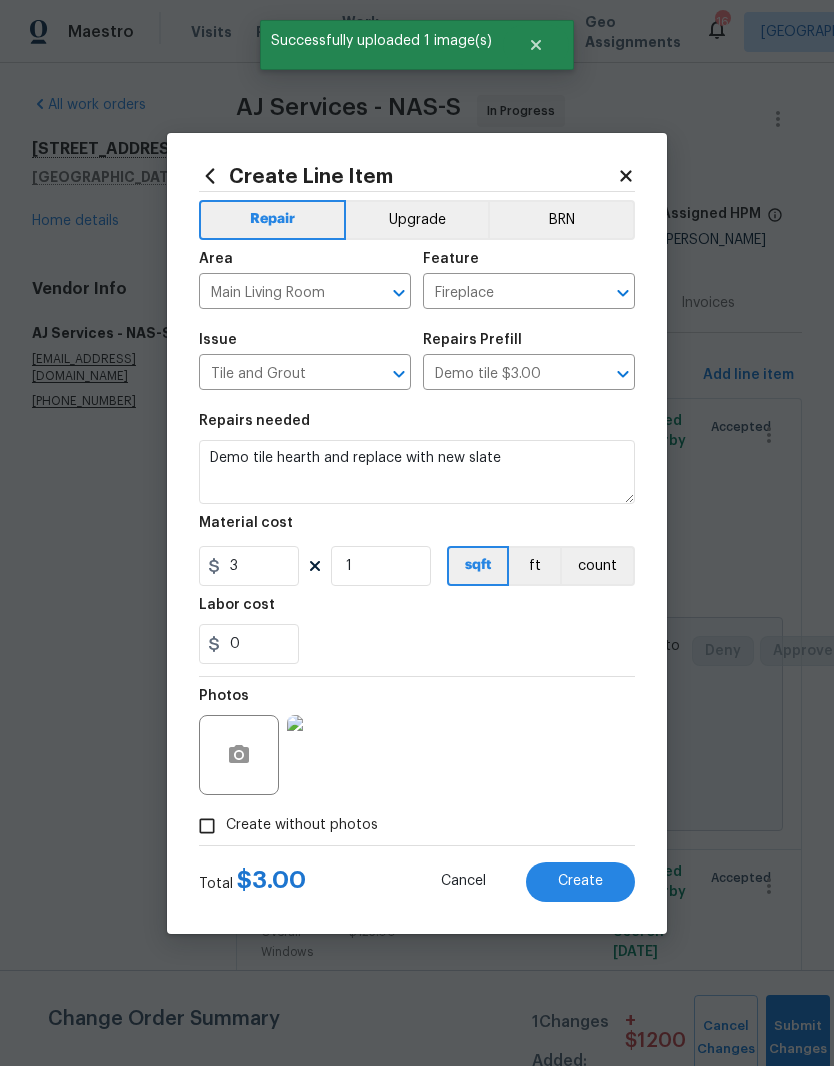 click at bounding box center (327, 755) 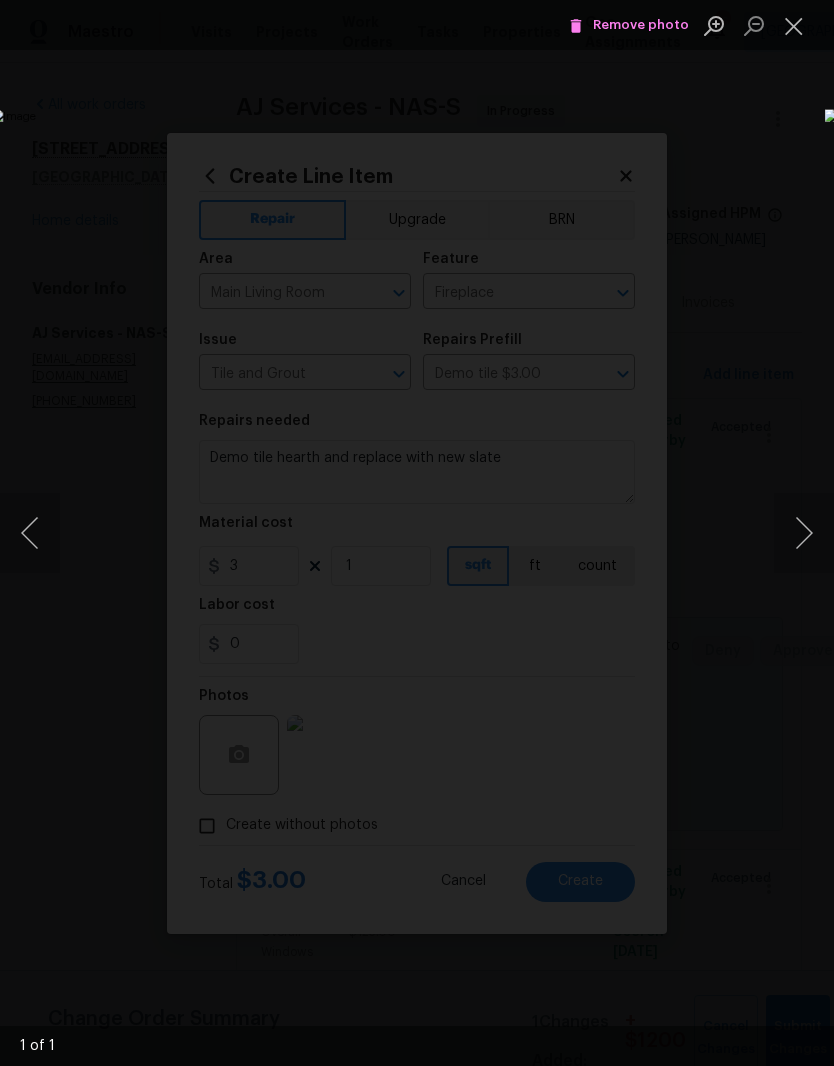 click at bounding box center (794, 25) 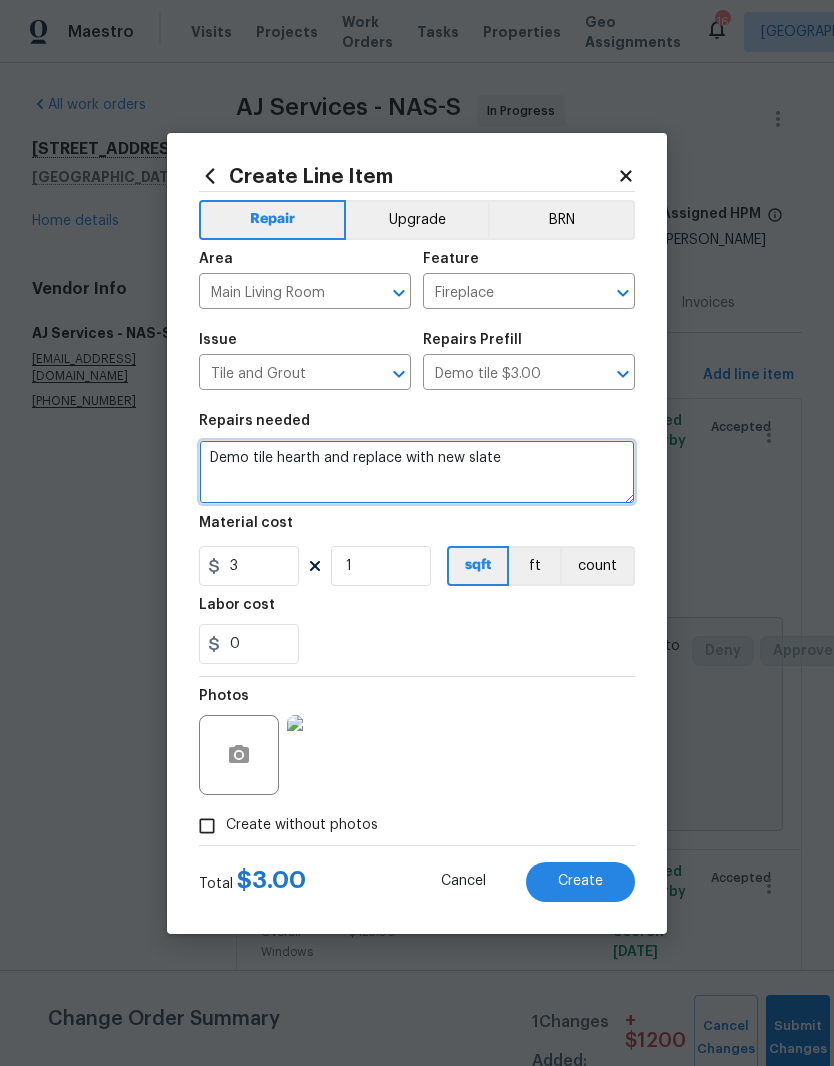 click on "Demo tile hearth and replace with new slate" at bounding box center [417, 472] 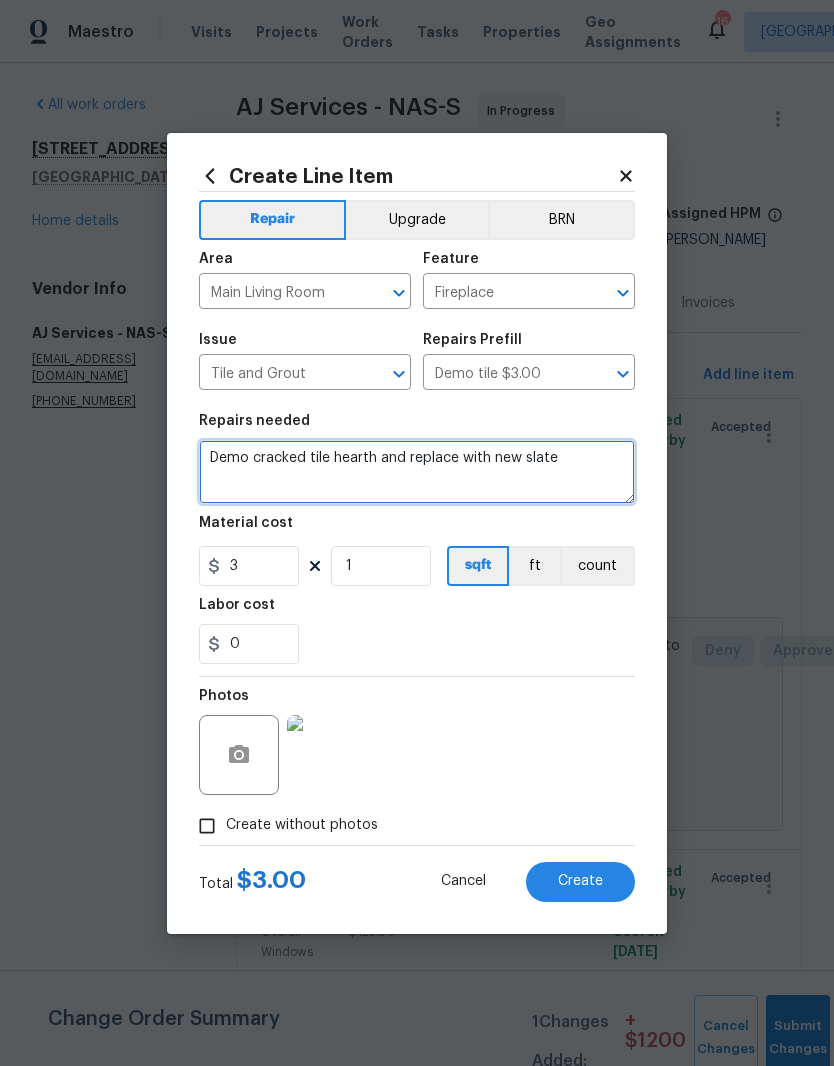 click on "Demo cracked tile hearth and replace with new slate" at bounding box center (417, 472) 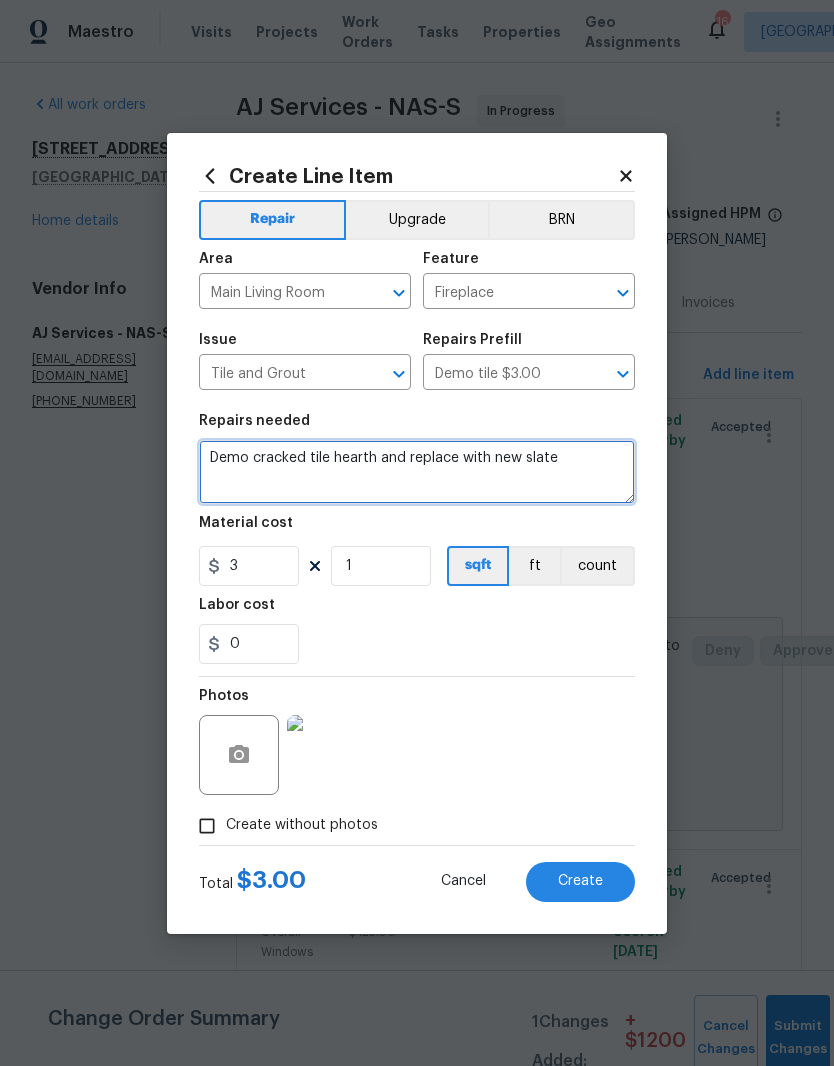 type on "Demo cracked tile hearth and replace with new slate" 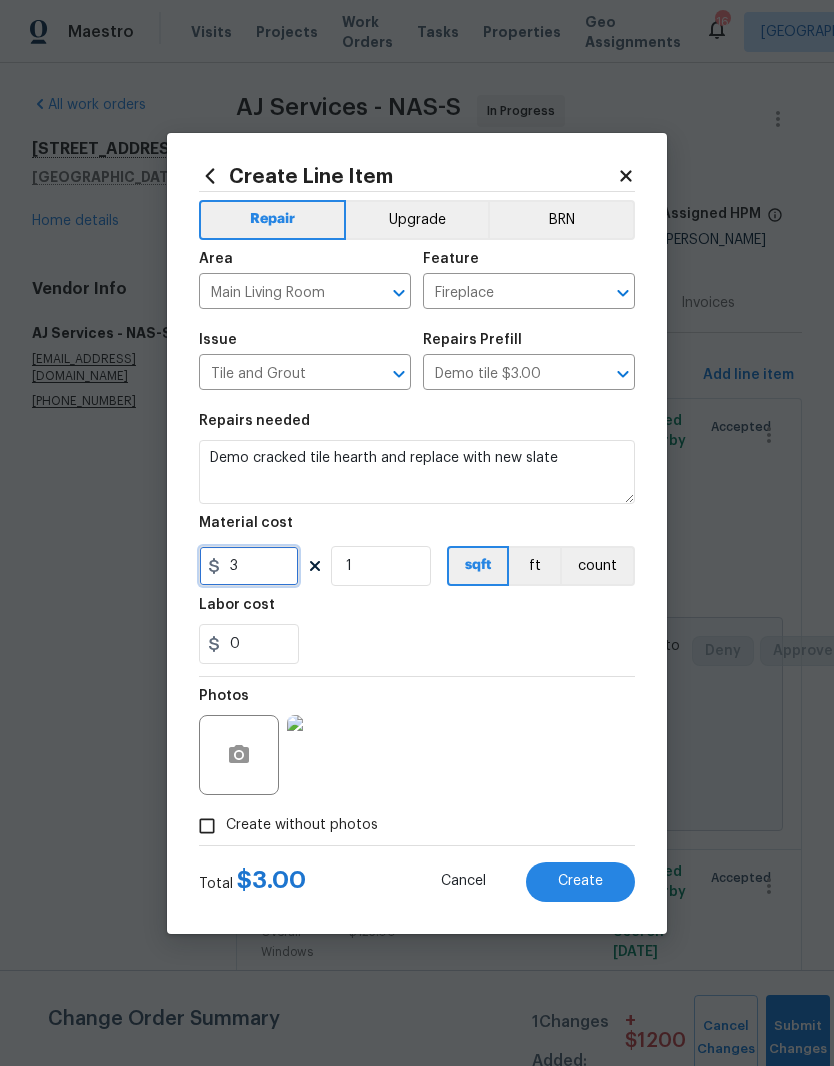click on "3" at bounding box center [249, 566] 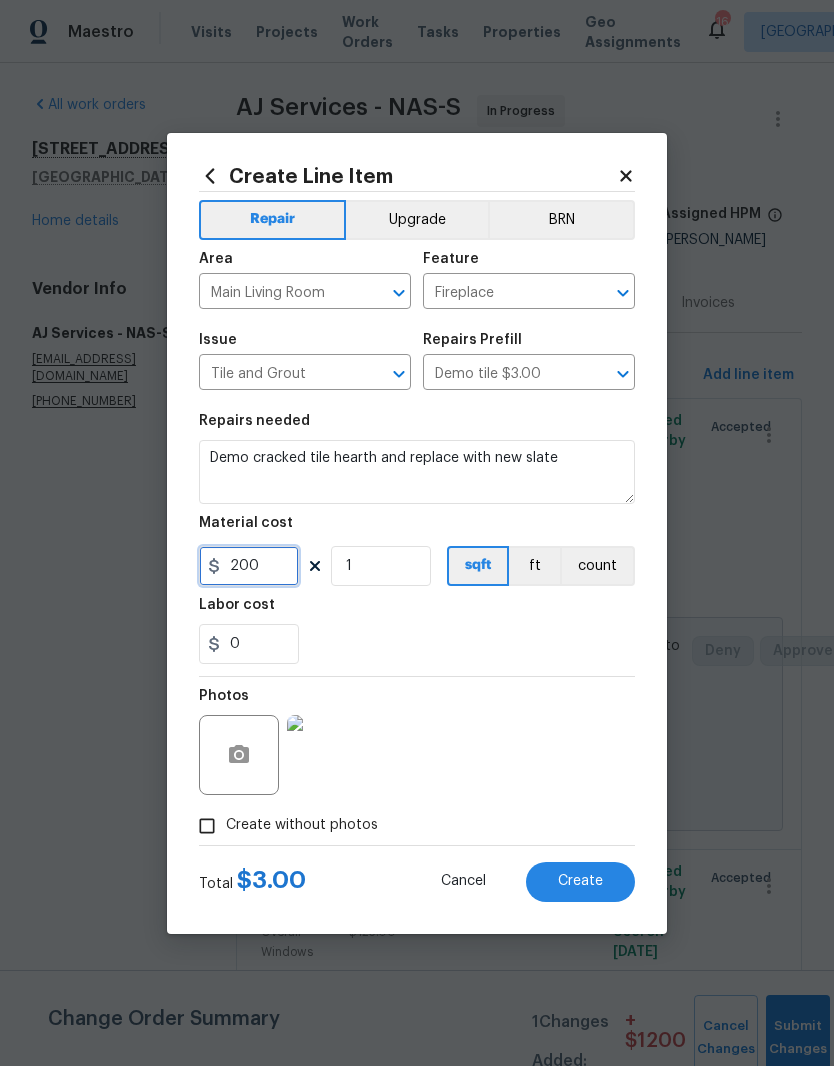 type on "200" 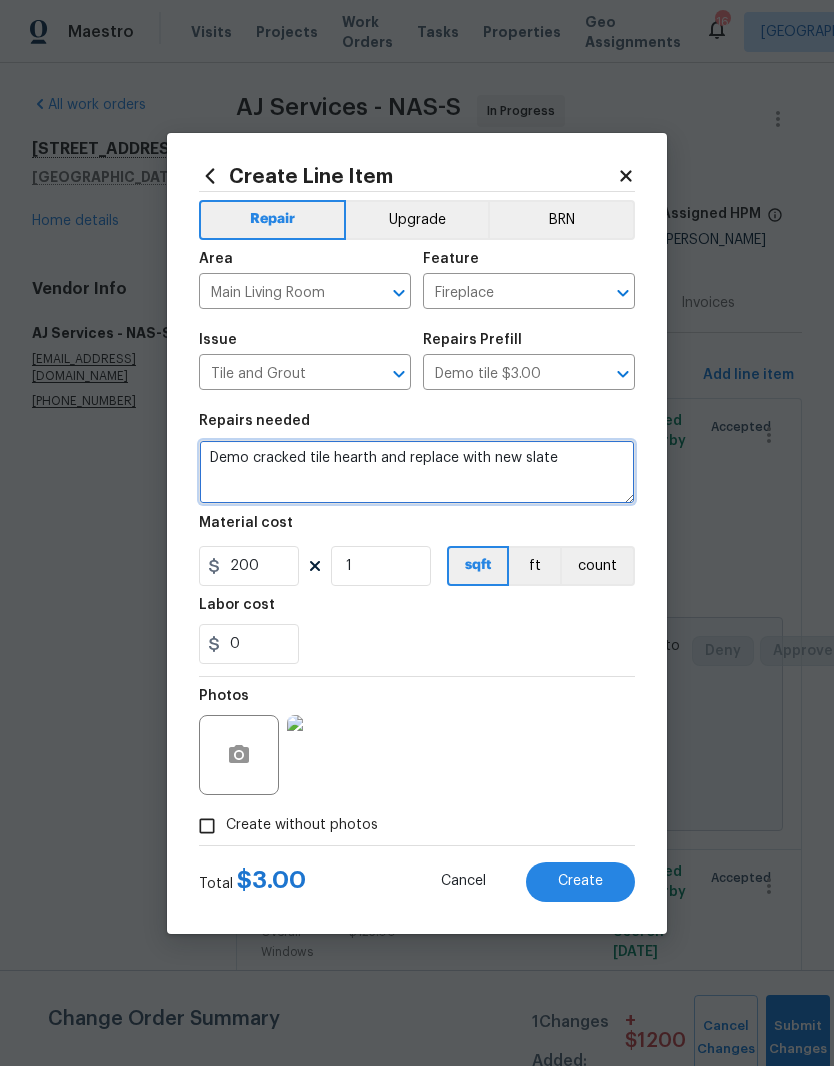 click on "Demo cracked tile hearth and replace with new slate" at bounding box center [417, 472] 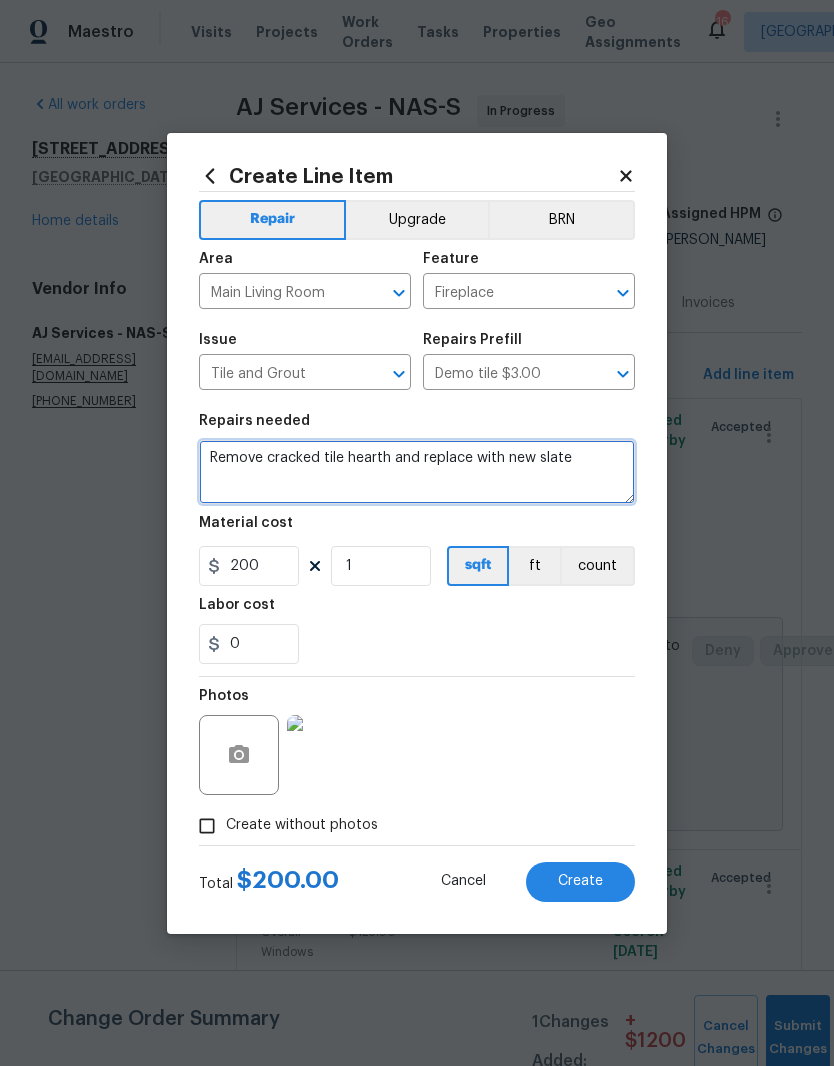 click on "Remove cracked tile hearth and replace with new slate" at bounding box center (417, 472) 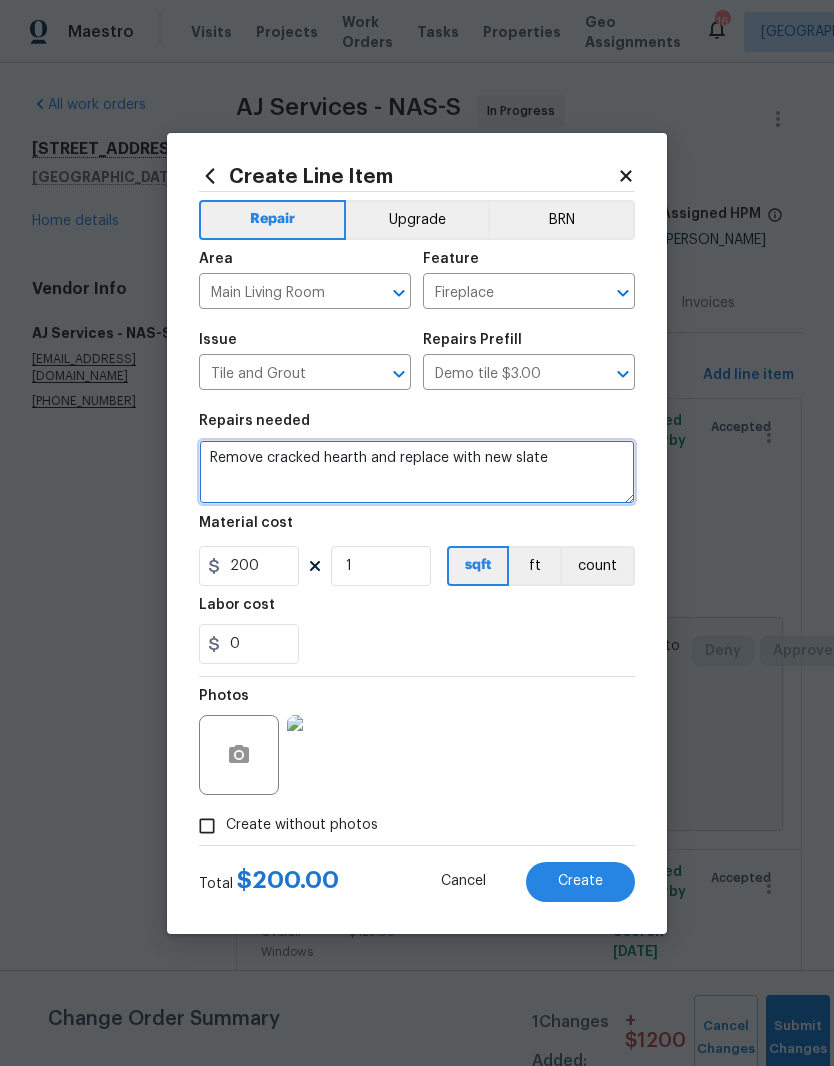 click on "Remove cracked hearth and replace with new slate" at bounding box center [417, 472] 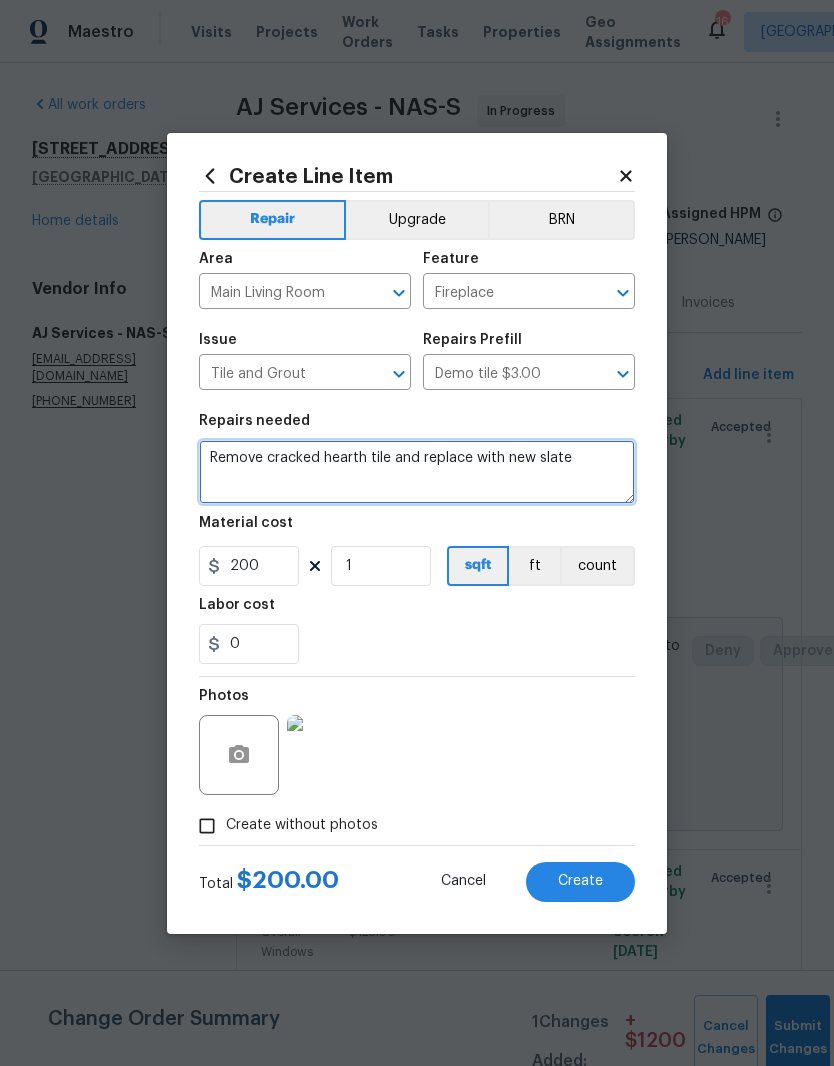 click on "Remove cracked hearth tile and replace with new slate" at bounding box center [417, 472] 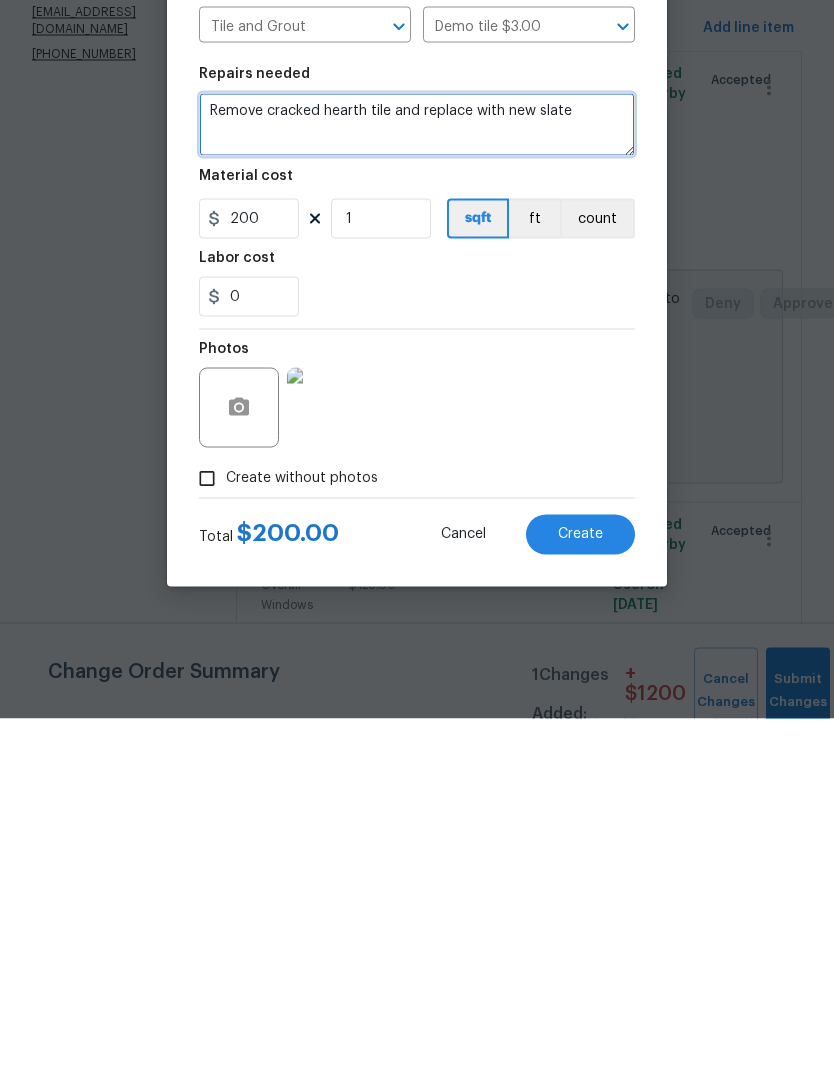 type on "Remove cracked hearth tile and replace with new slate" 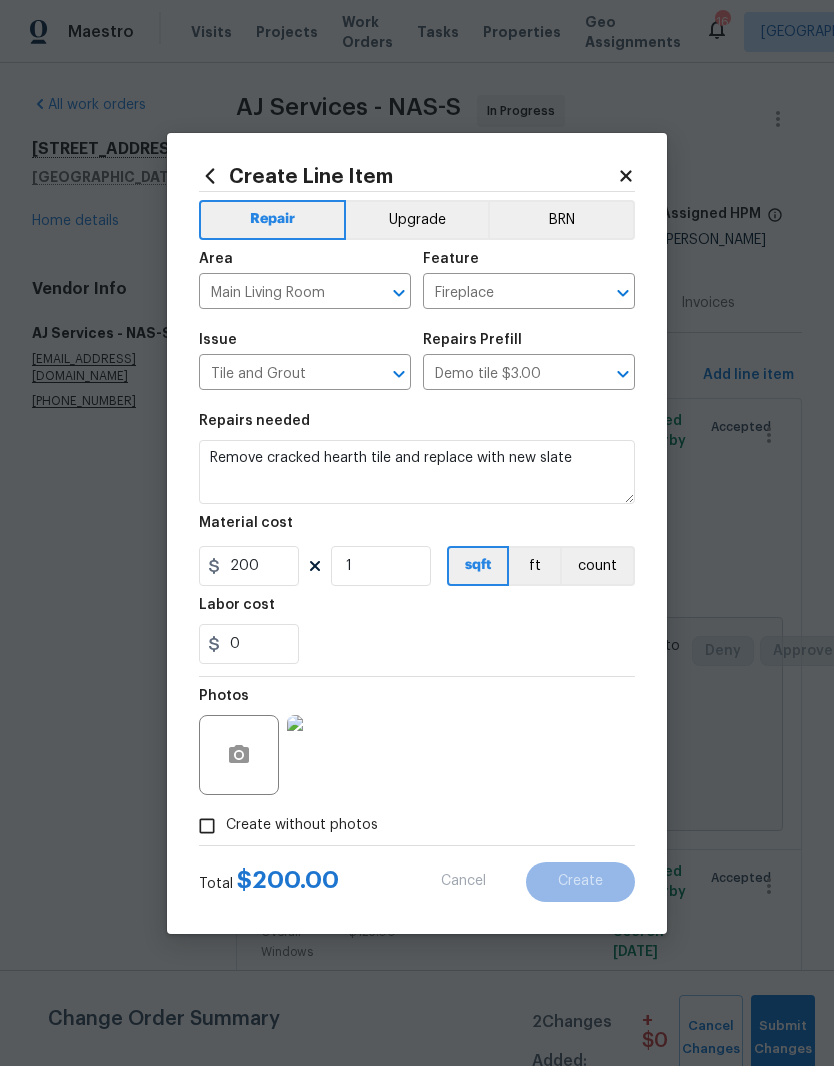 scroll, scrollTop: 0, scrollLeft: 0, axis: both 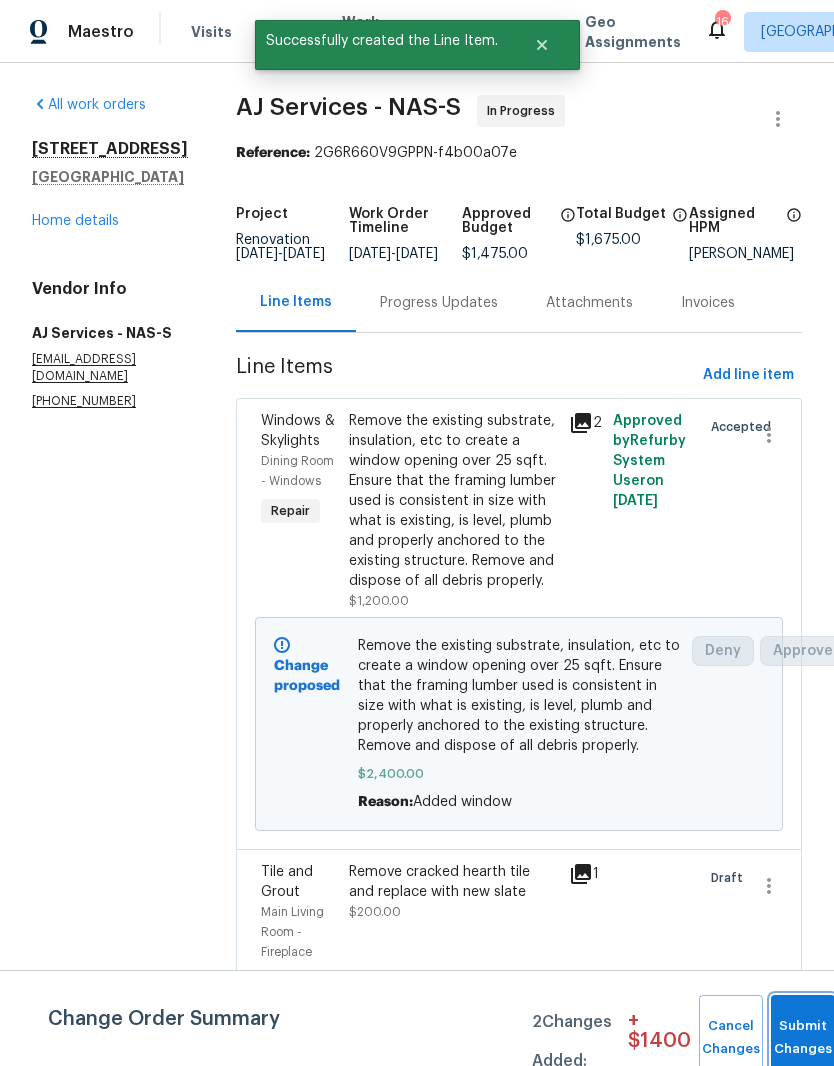 click on "Submit Changes" at bounding box center (803, 1038) 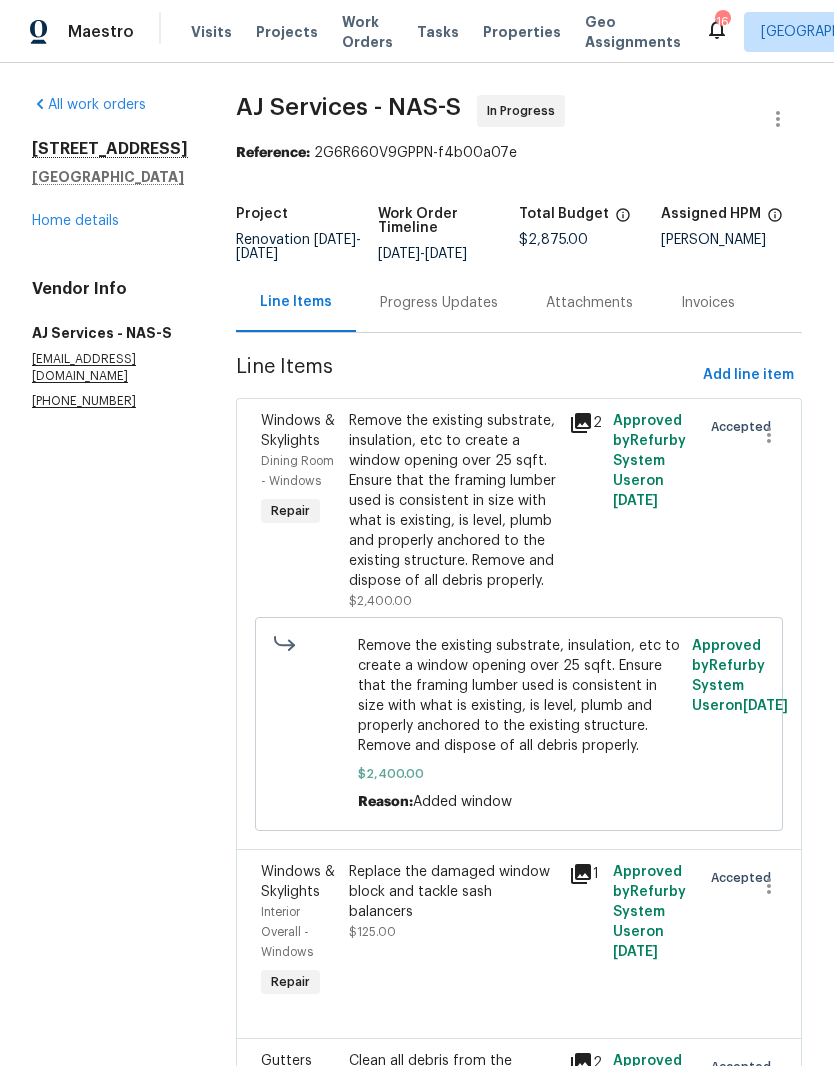 scroll, scrollTop: 0, scrollLeft: 0, axis: both 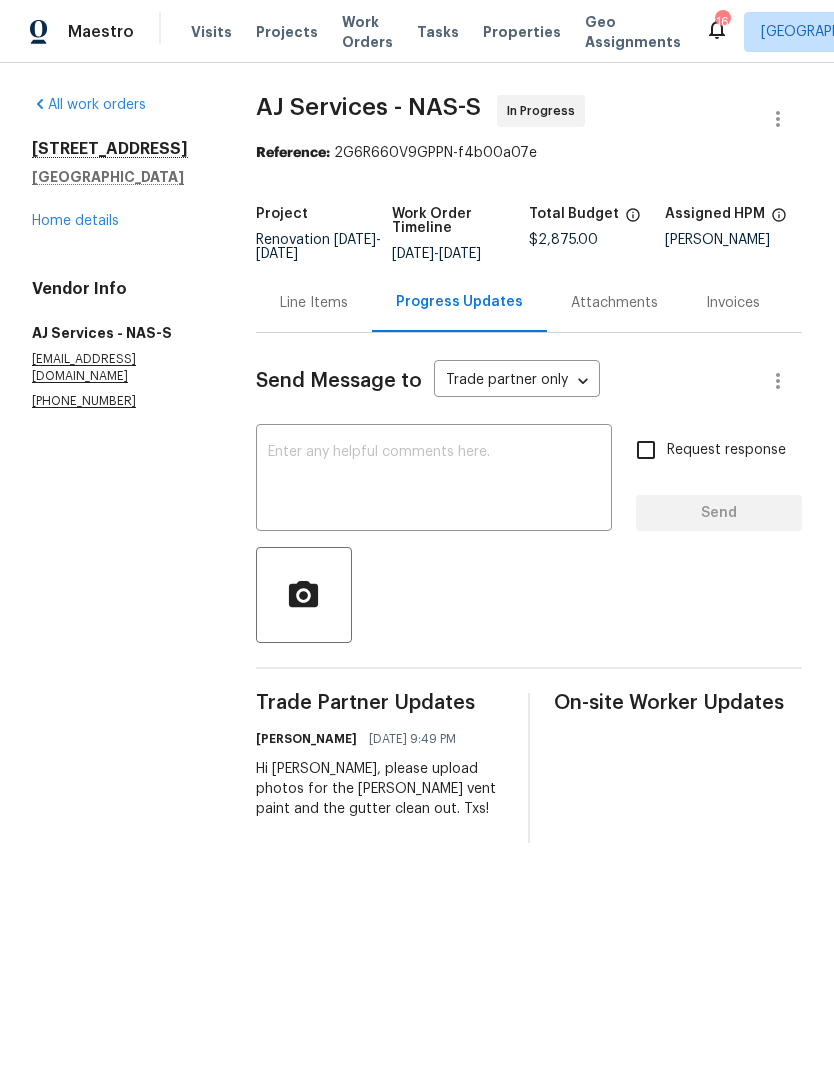 click at bounding box center [434, 480] 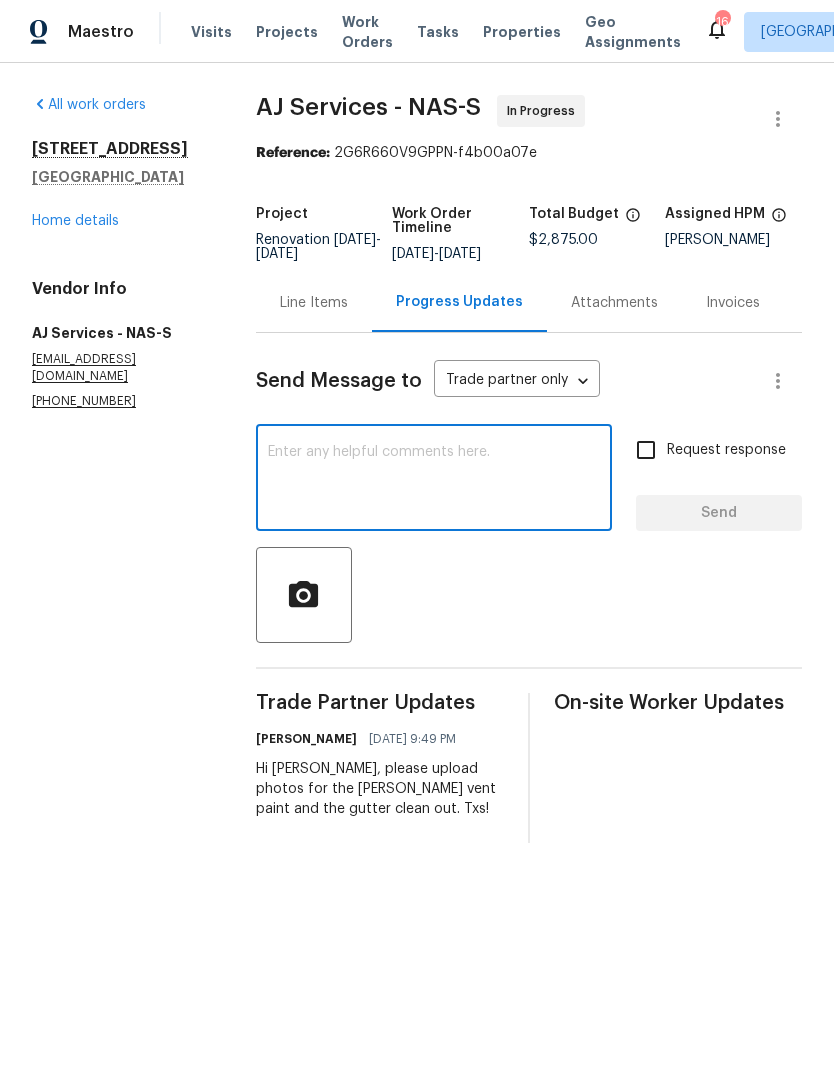 click on "Home details" at bounding box center [75, 221] 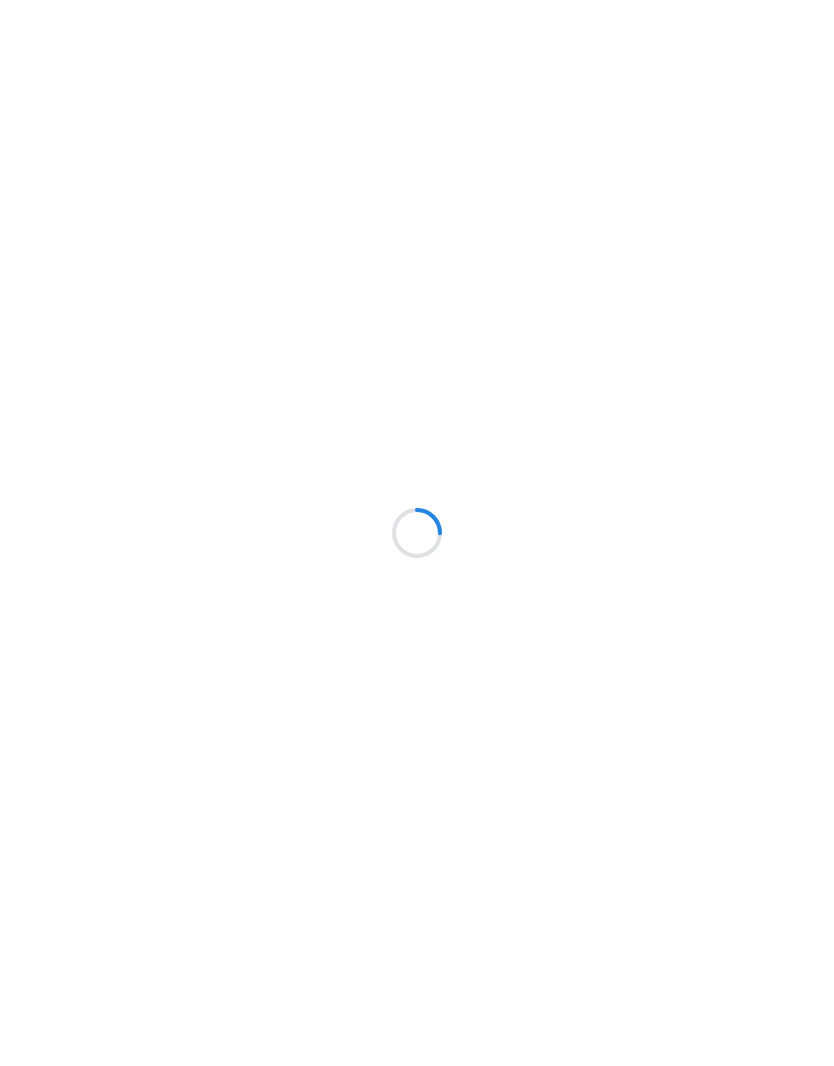 scroll, scrollTop: 0, scrollLeft: 0, axis: both 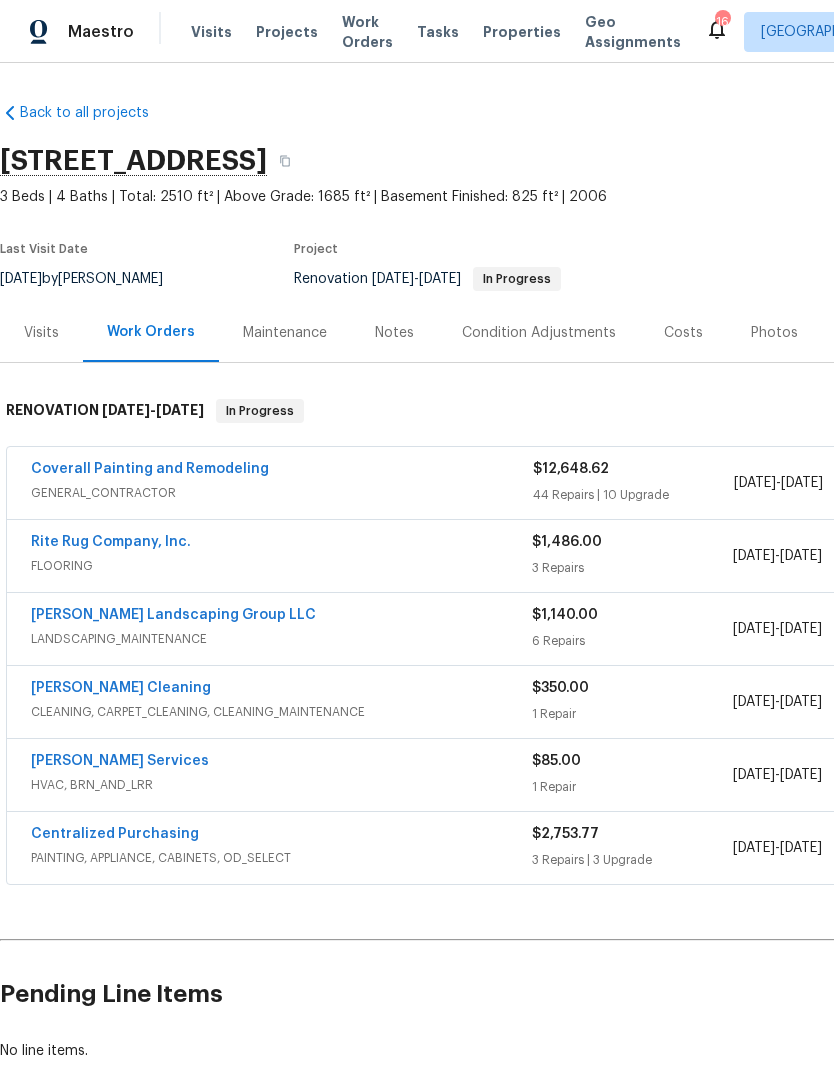 click on "Notes" at bounding box center [394, 333] 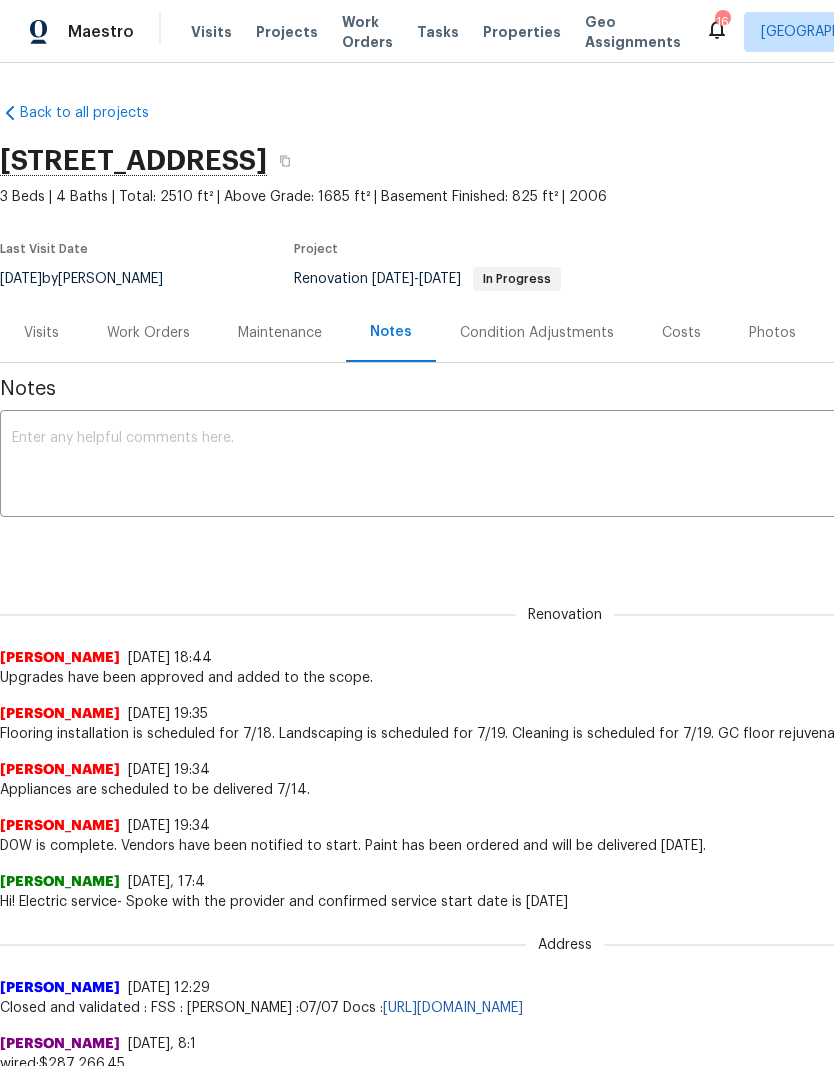 click at bounding box center [565, 466] 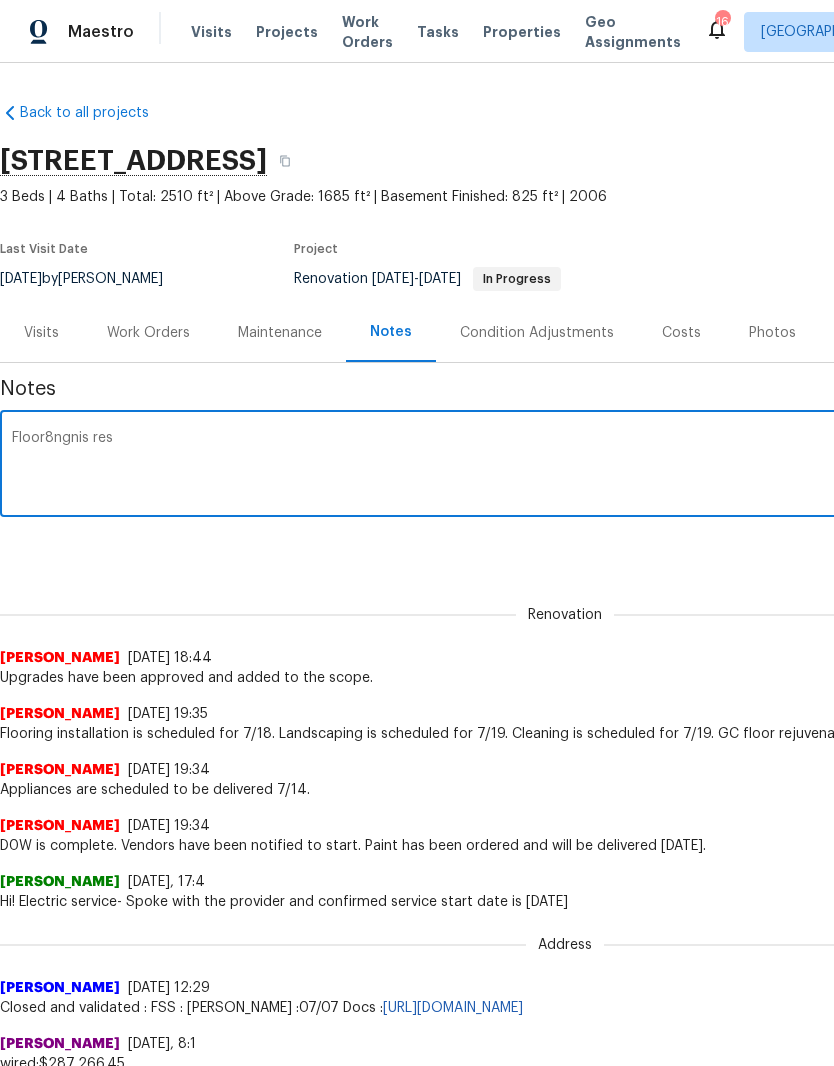 click on "Floor8ngnis res" at bounding box center (565, 466) 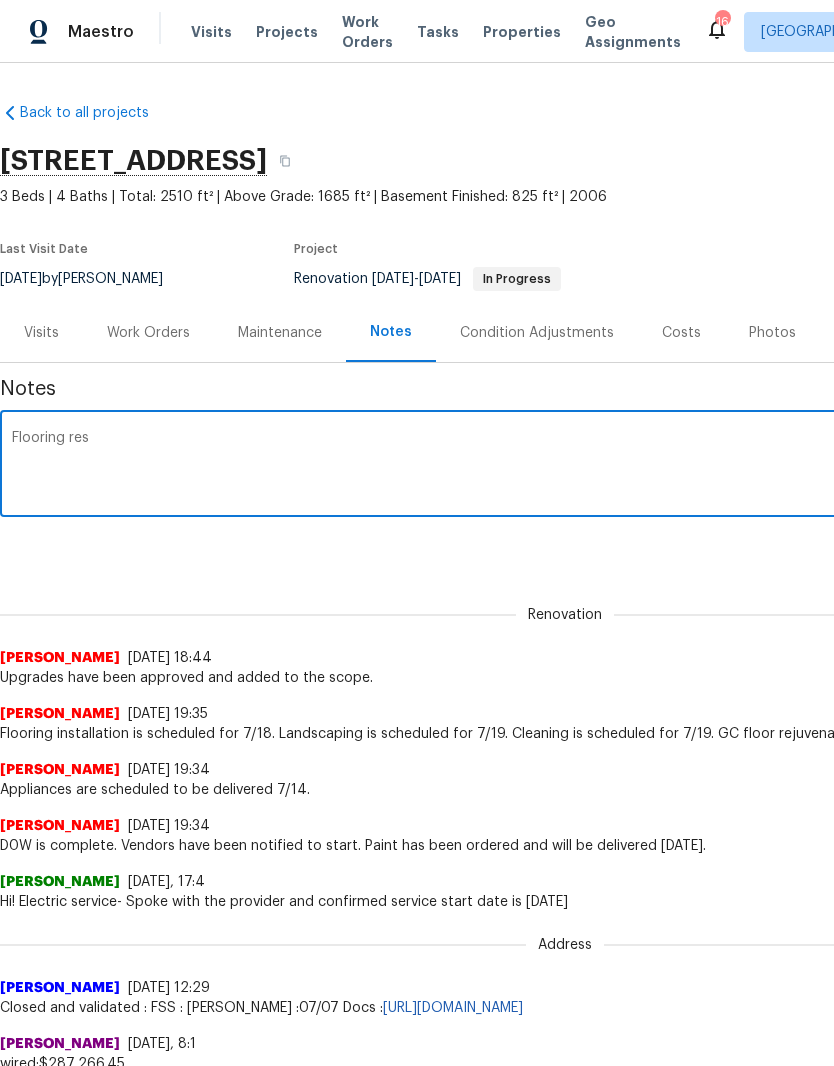 click on "Flooring res" at bounding box center (565, 466) 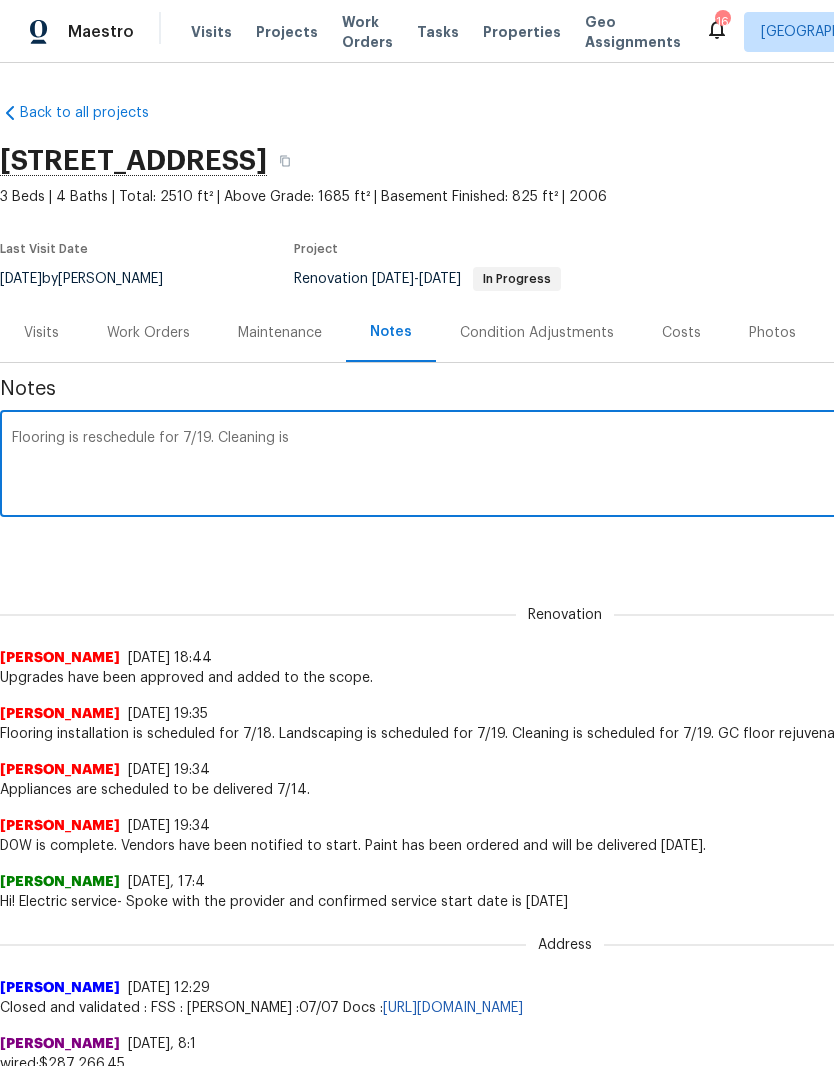 type on "Flooring is reschedule for 7/19. Cleaning is" 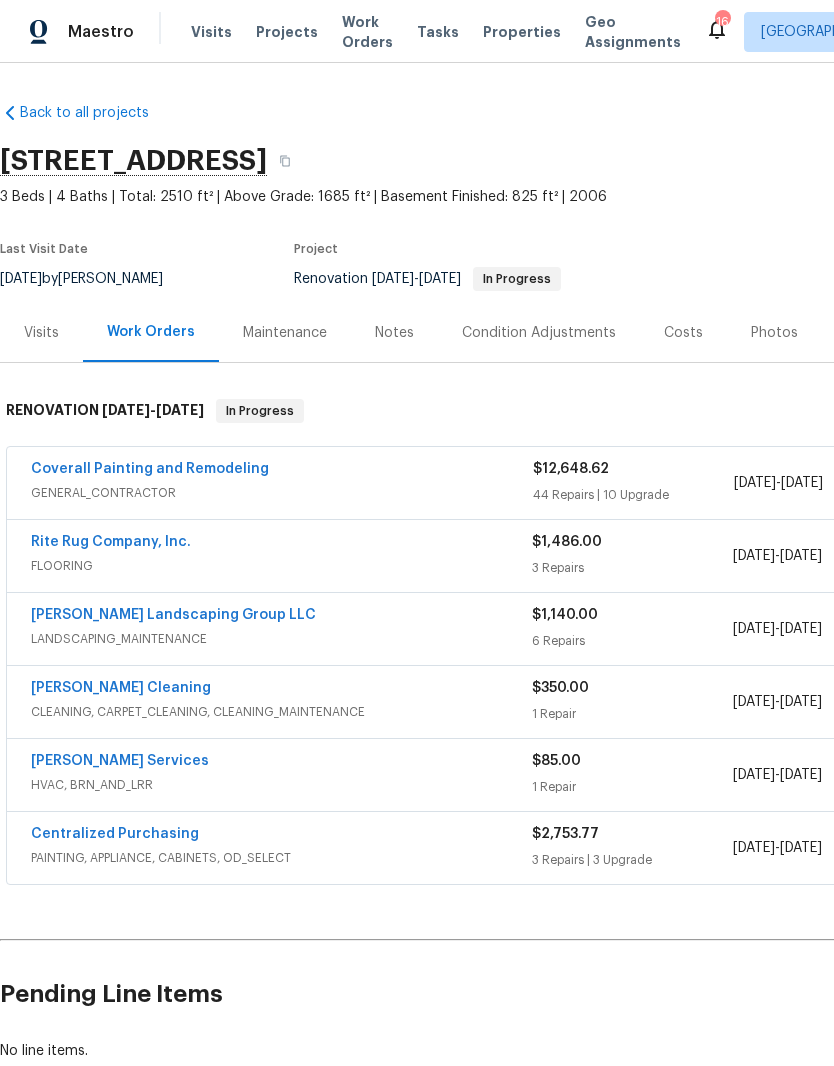click on "[PERSON_NAME] Cleaning" at bounding box center [121, 688] 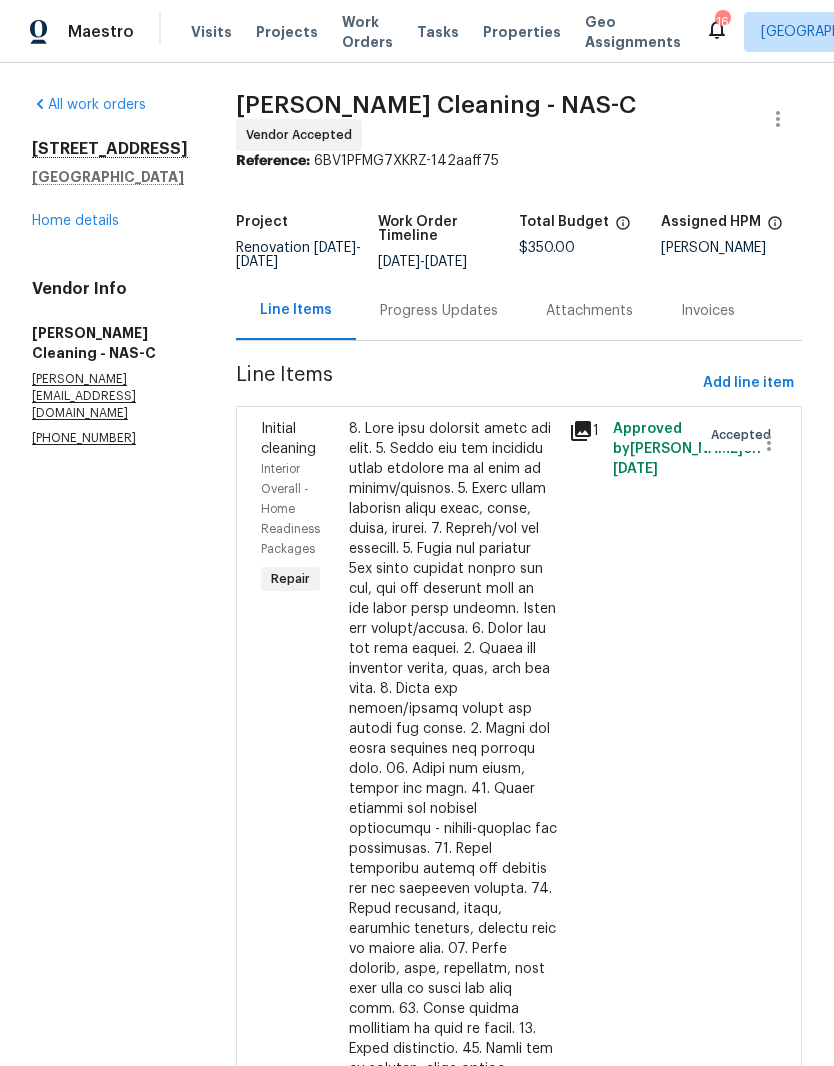 click on "Progress Updates" at bounding box center (439, 311) 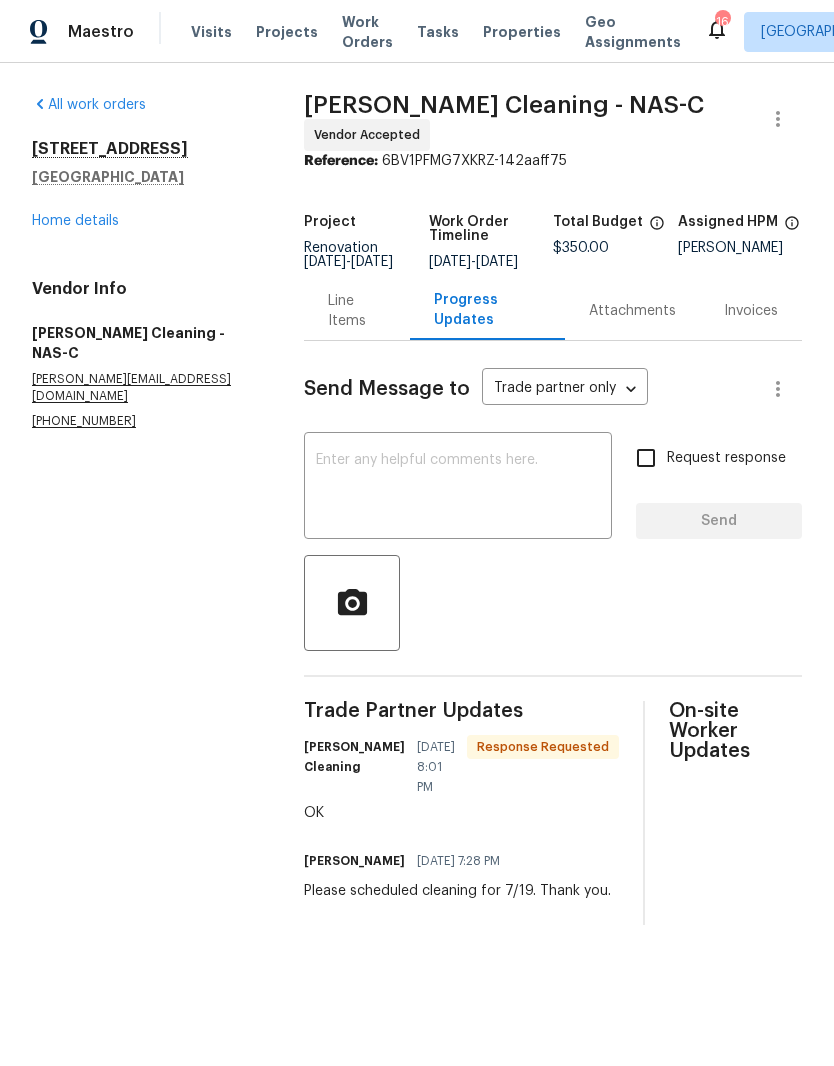 click at bounding box center (458, 488) 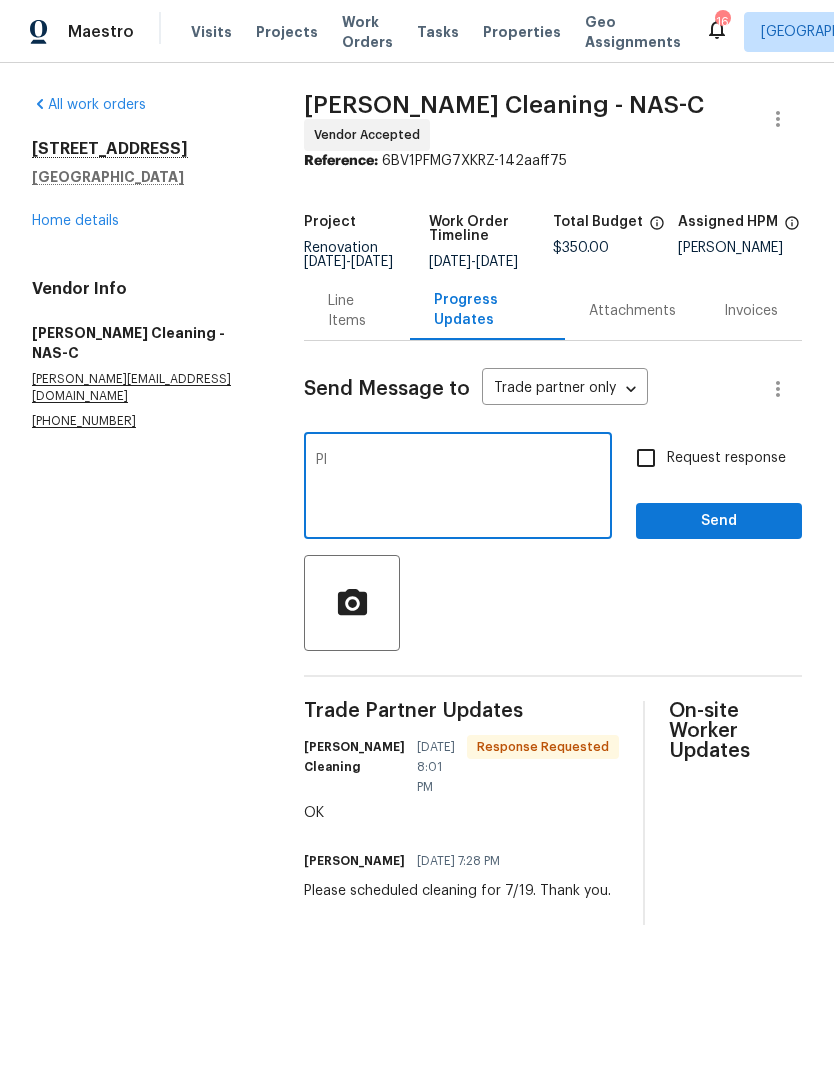type on "P" 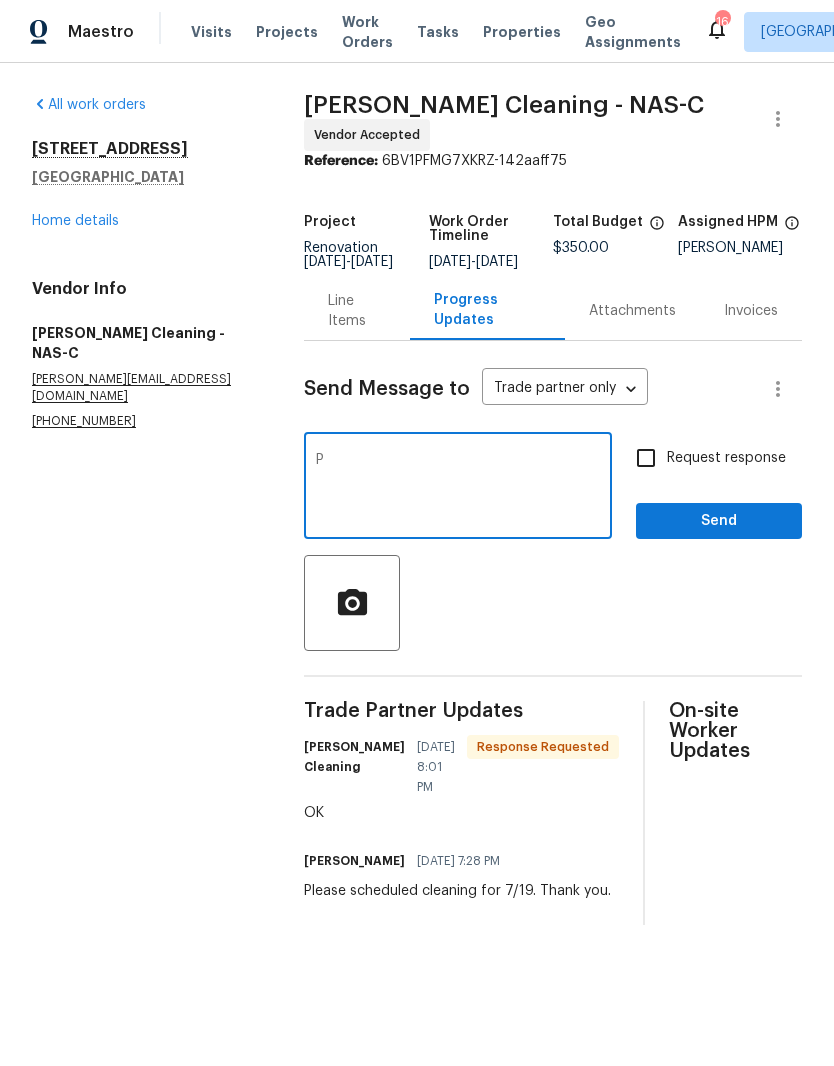 type 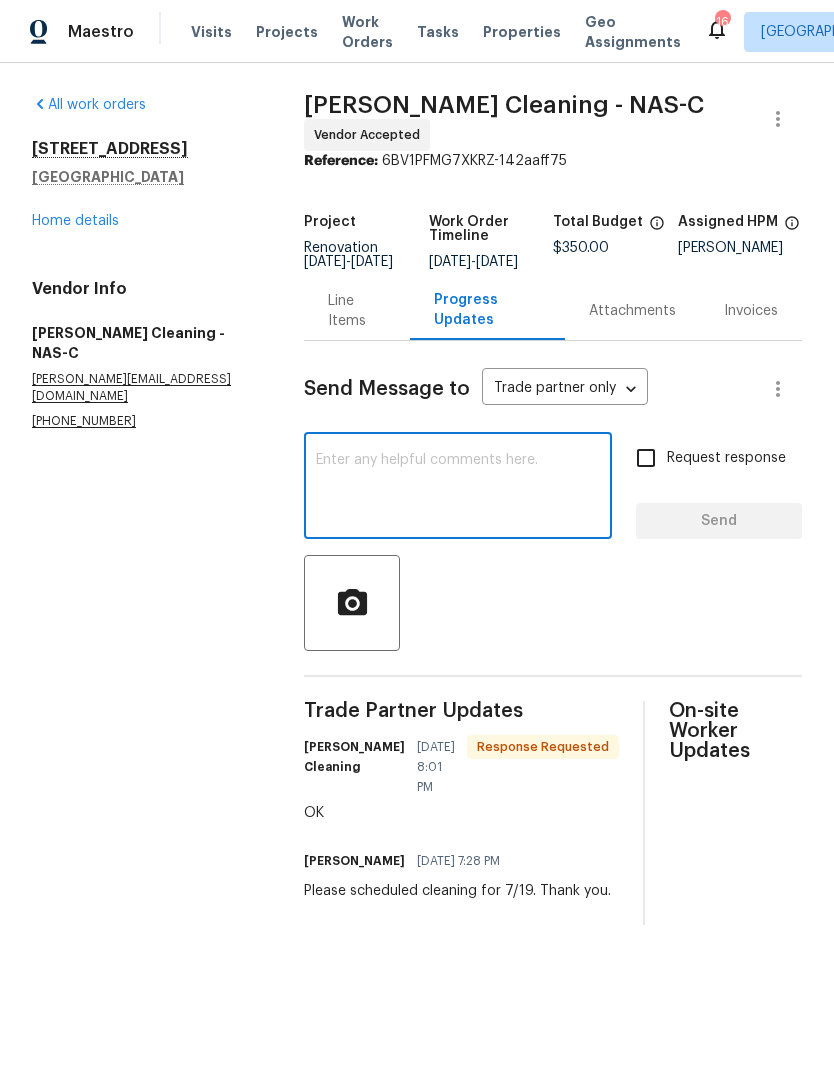 click on "Home details" at bounding box center [75, 221] 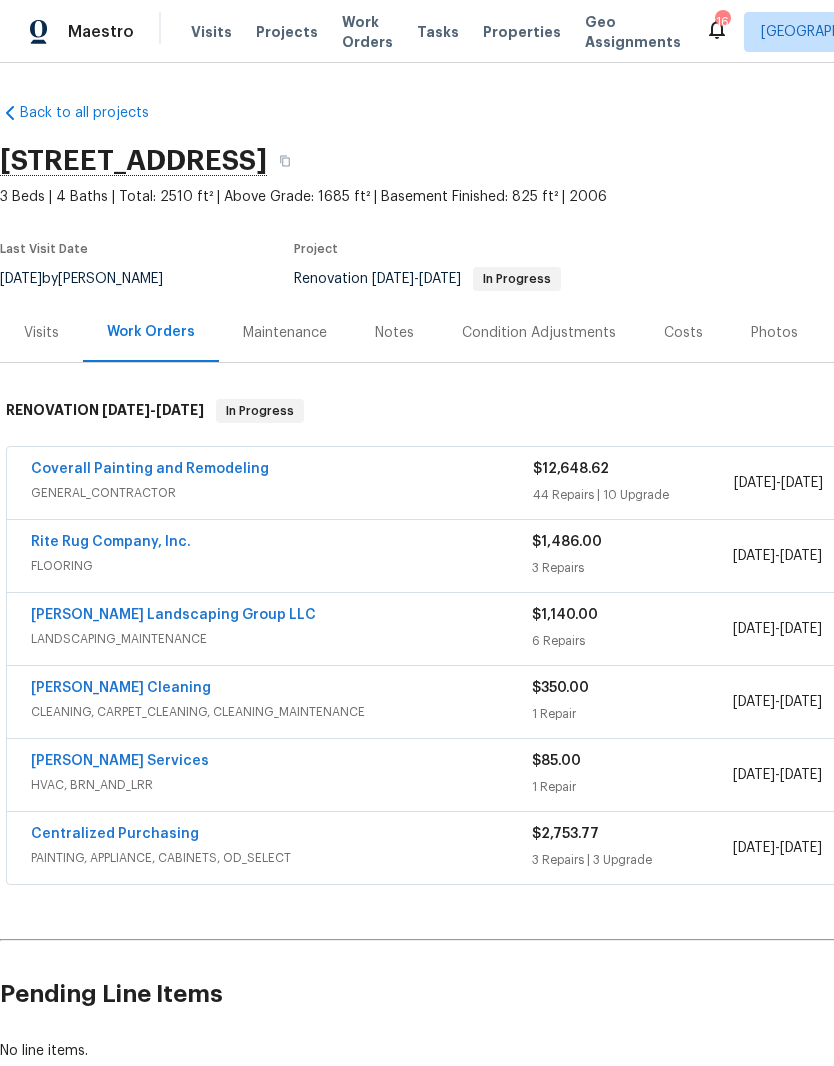 click on "Rite Rug Company, Inc." at bounding box center (111, 542) 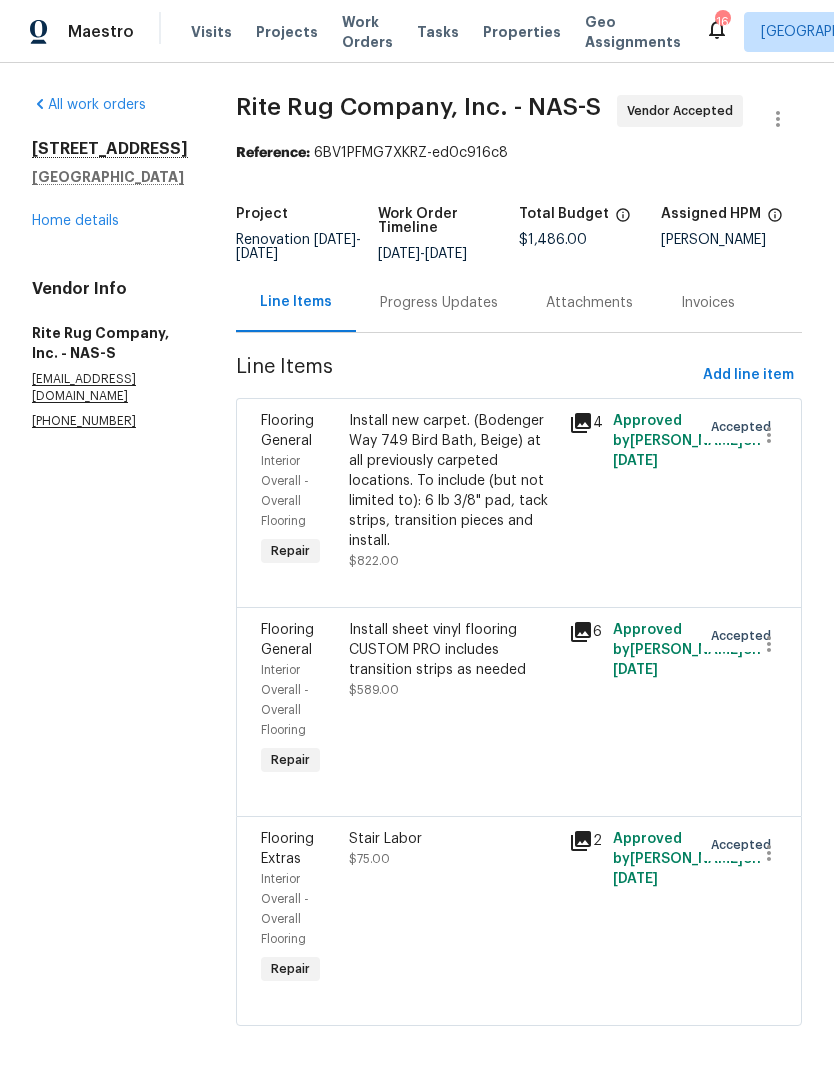 click on "Progress Updates" at bounding box center [439, 303] 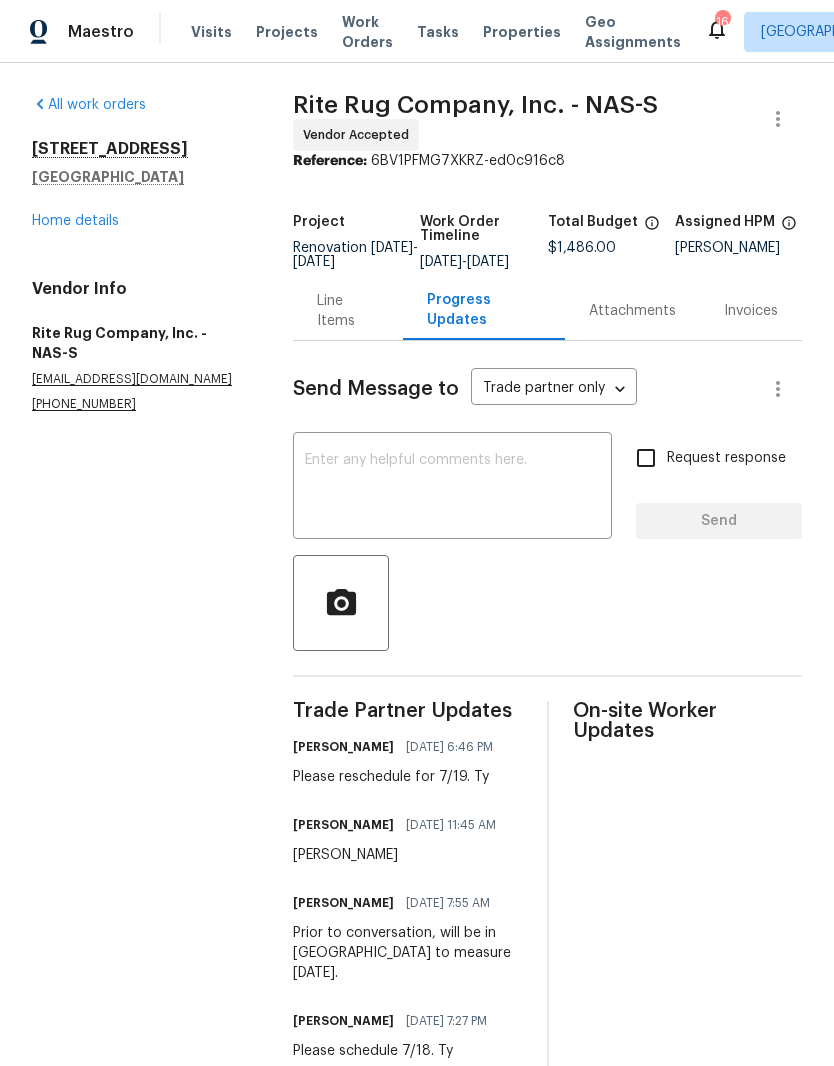 click at bounding box center (452, 488) 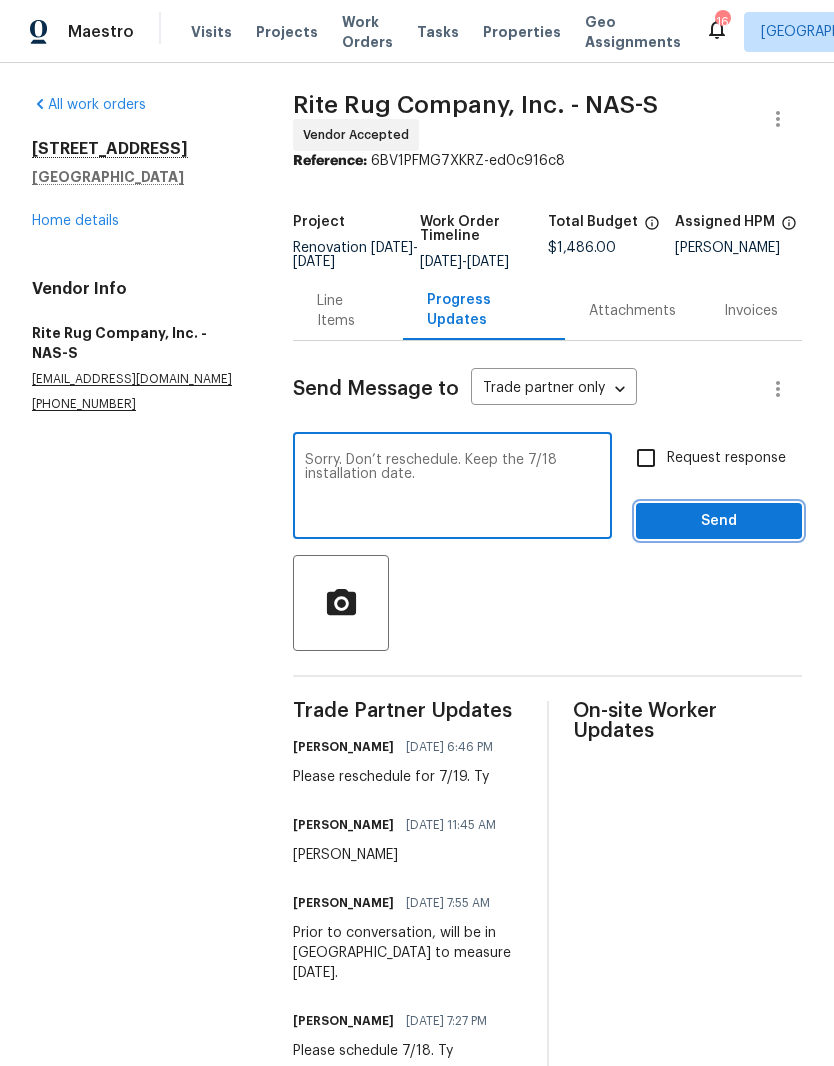 click on "Send" at bounding box center [719, 521] 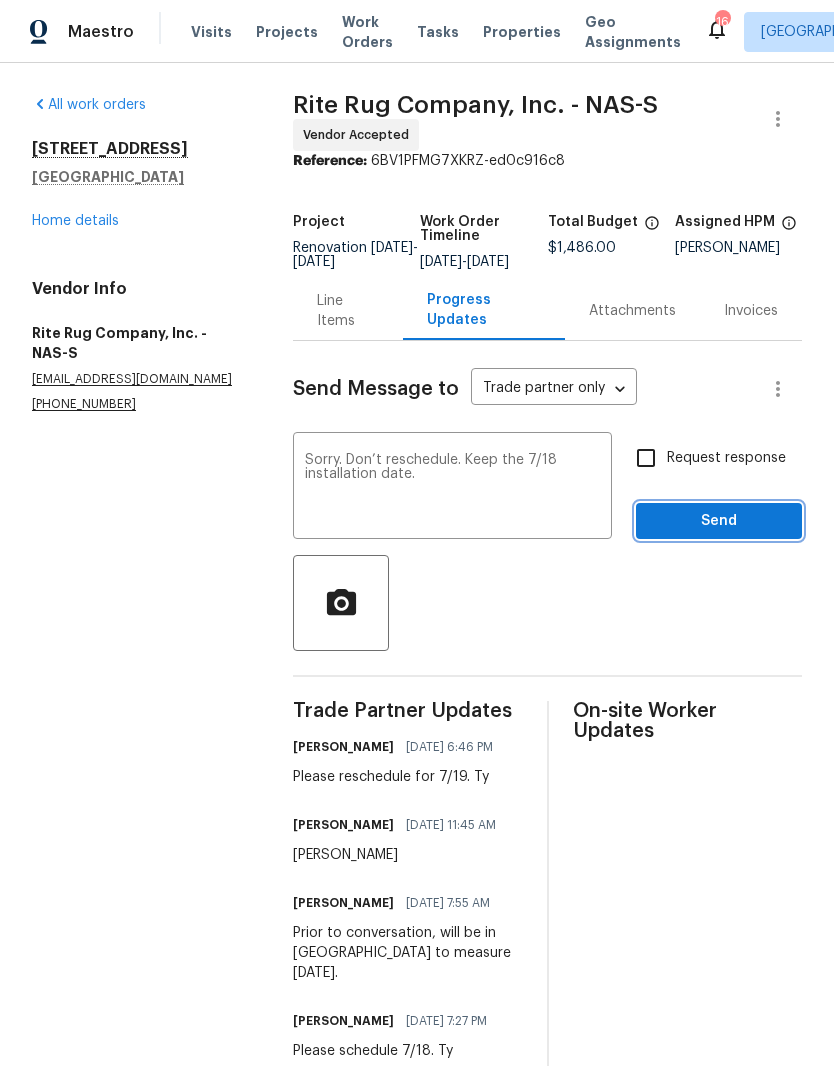 click on "Send" at bounding box center [719, 521] 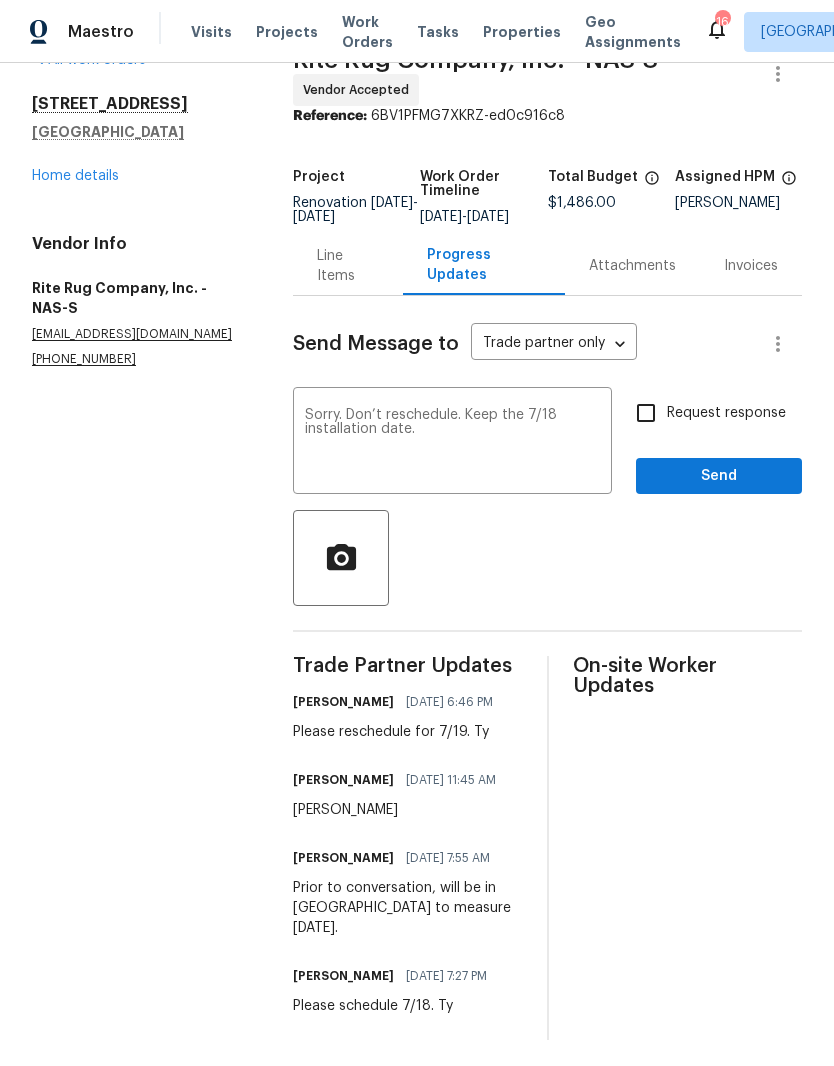scroll, scrollTop: 43, scrollLeft: 0, axis: vertical 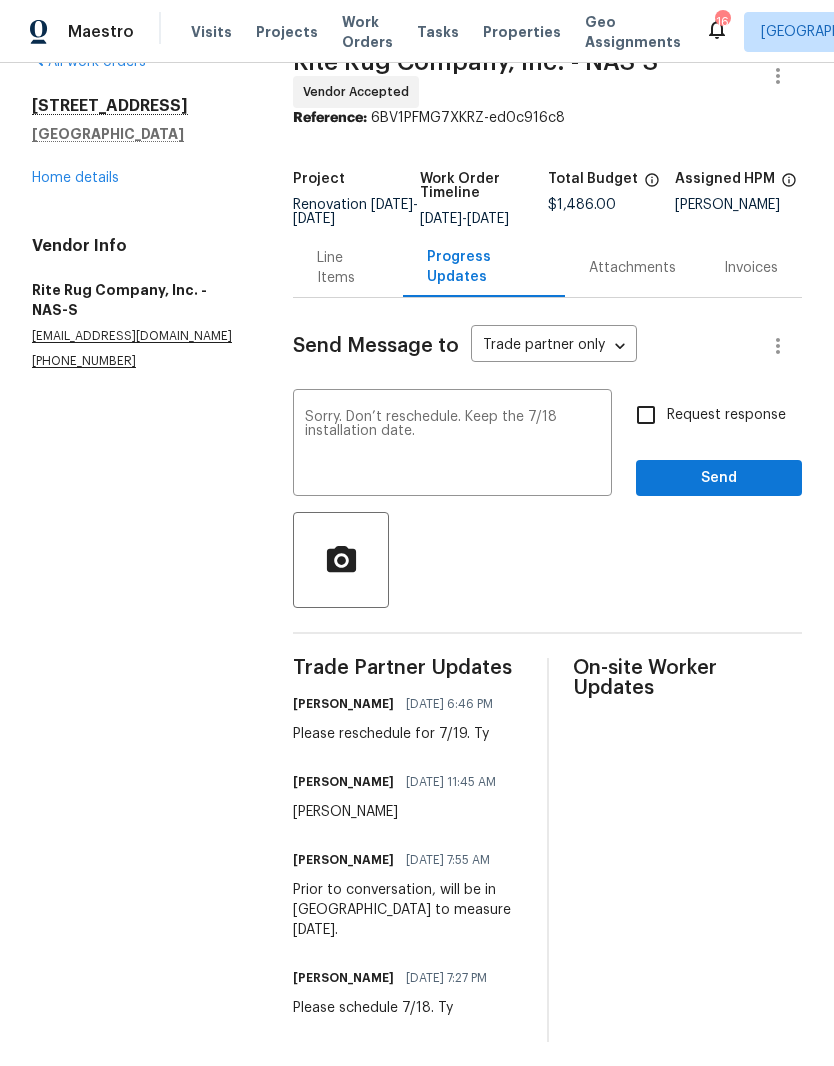 click on "Send" at bounding box center [719, 478] 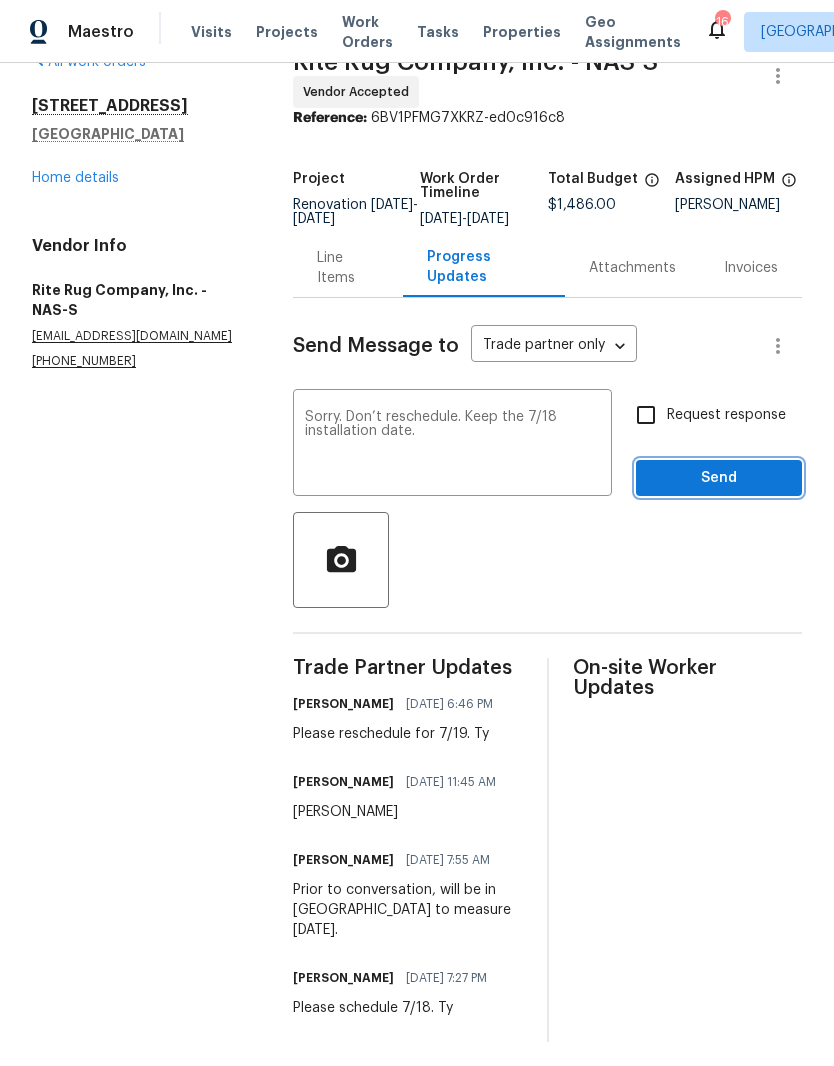 scroll, scrollTop: 0, scrollLeft: 0, axis: both 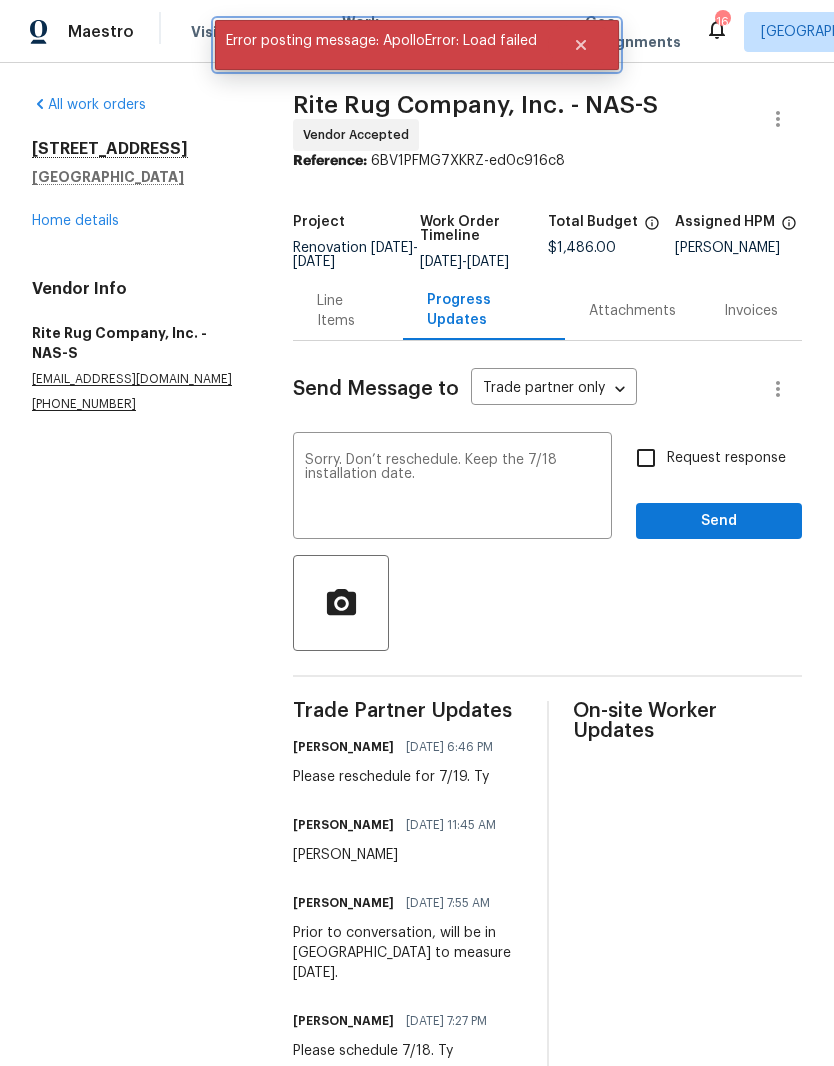 click at bounding box center [581, 45] 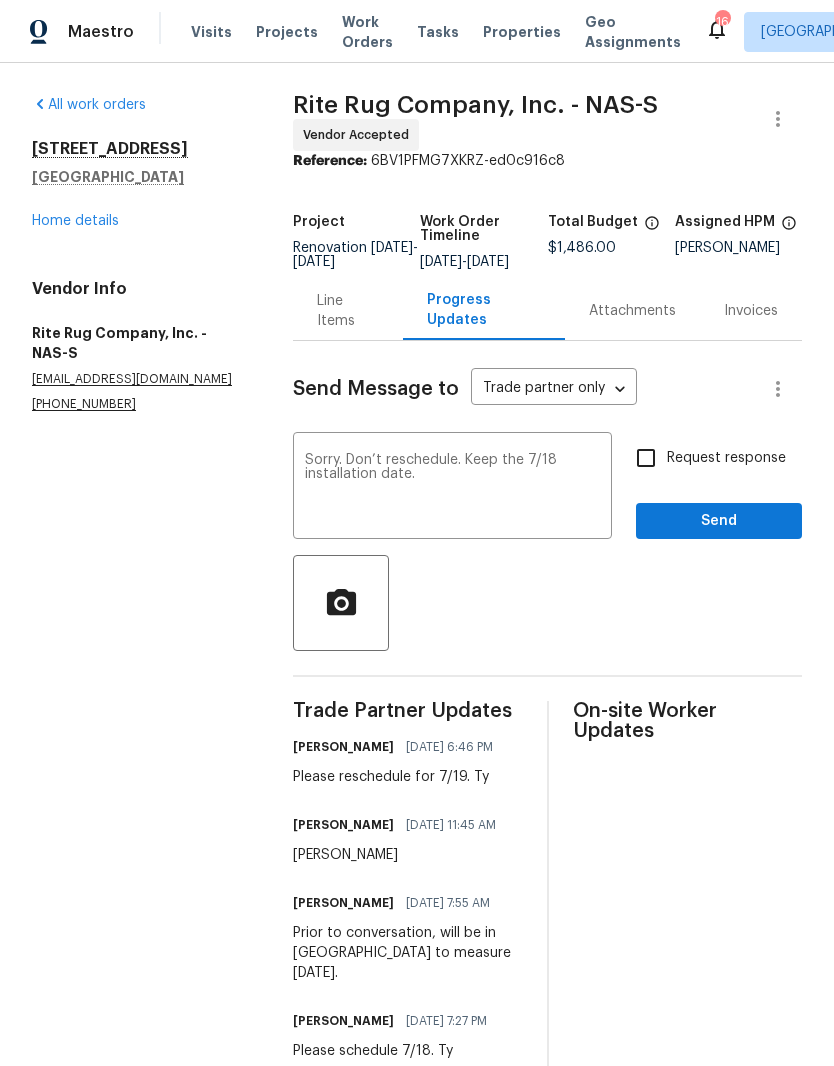 click on "Sorry. Don’t reschedule. Keep the 7/18 installation date." at bounding box center (452, 488) 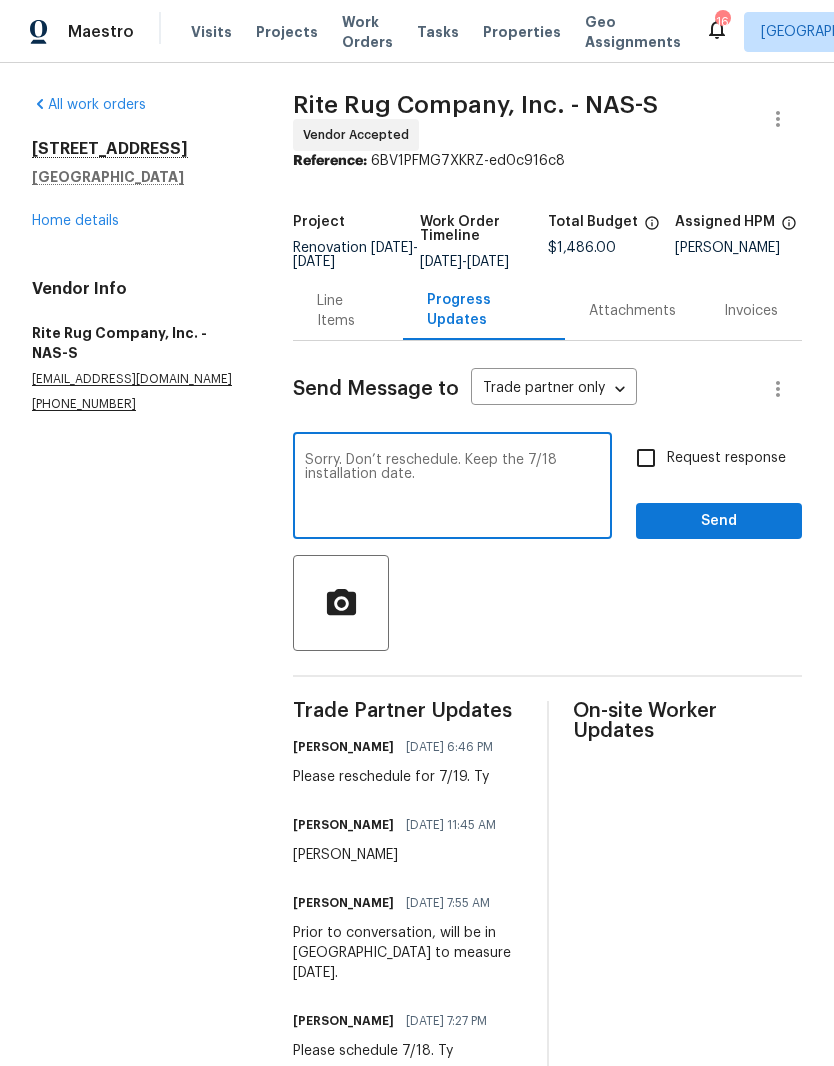 click on "Sorry. Don’t reschedule. Keep the 7/18 installation date." at bounding box center (452, 488) 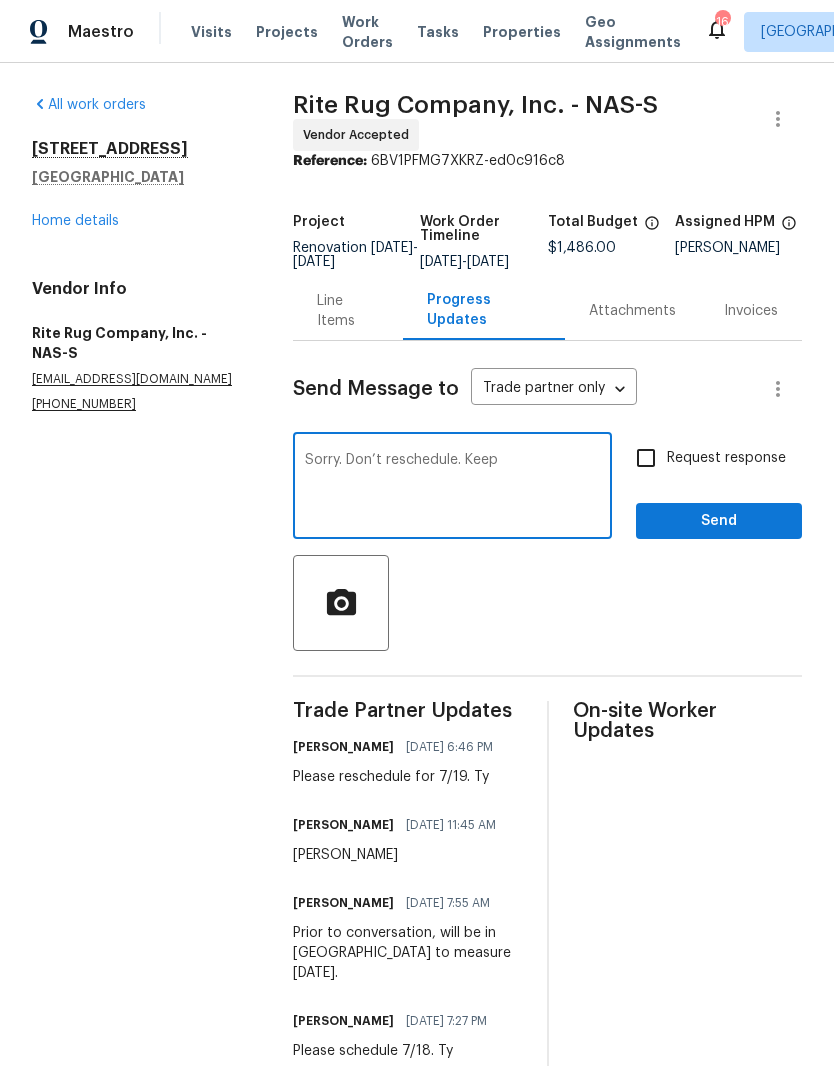 type on "Sorry. Don’t" 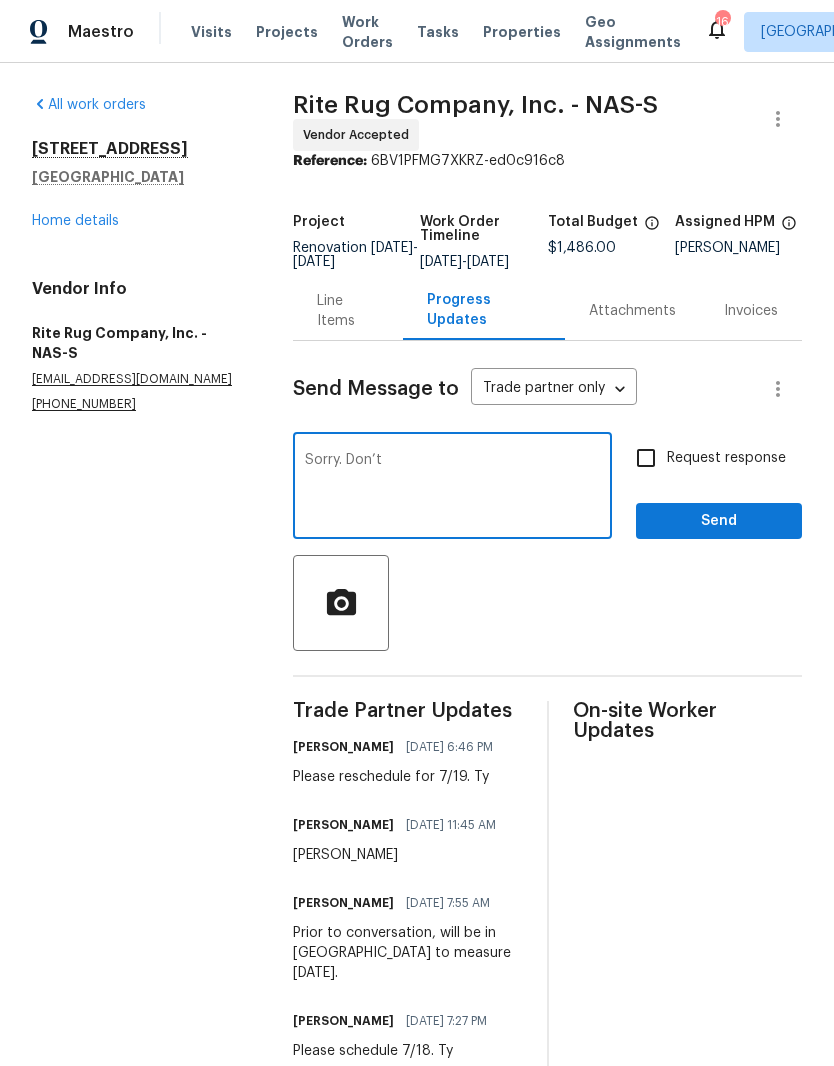 type 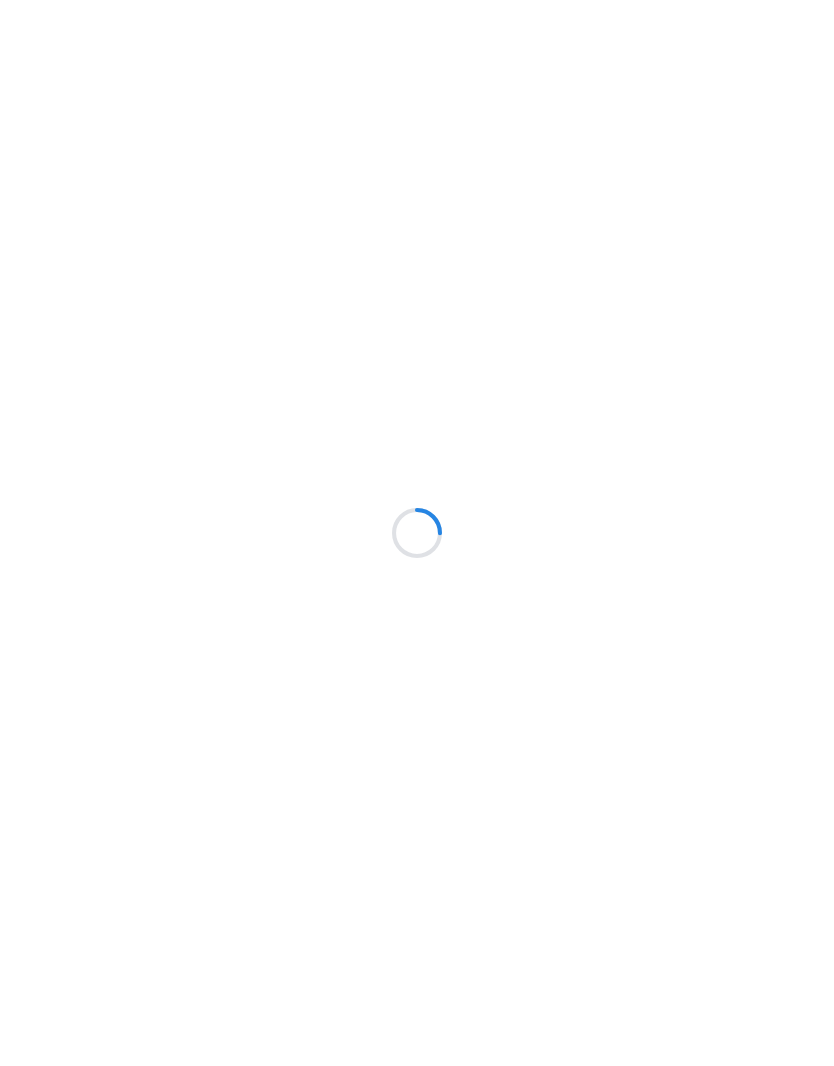 scroll, scrollTop: 0, scrollLeft: 0, axis: both 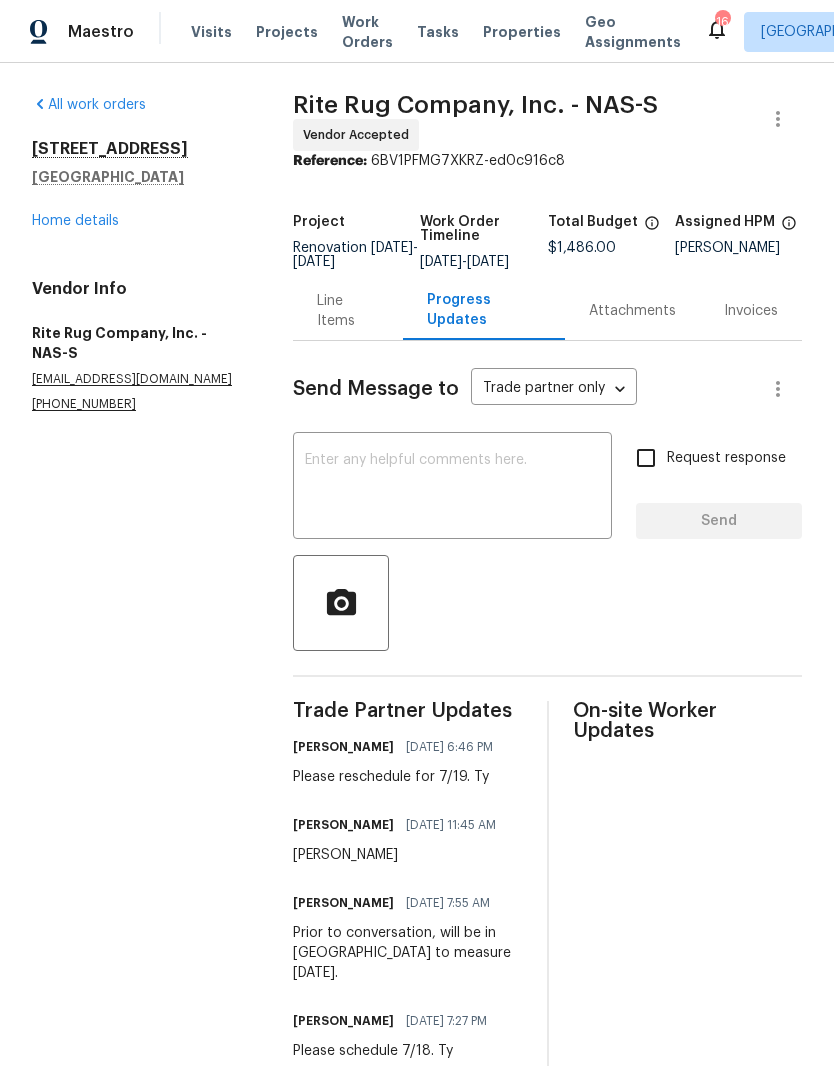 click at bounding box center (452, 488) 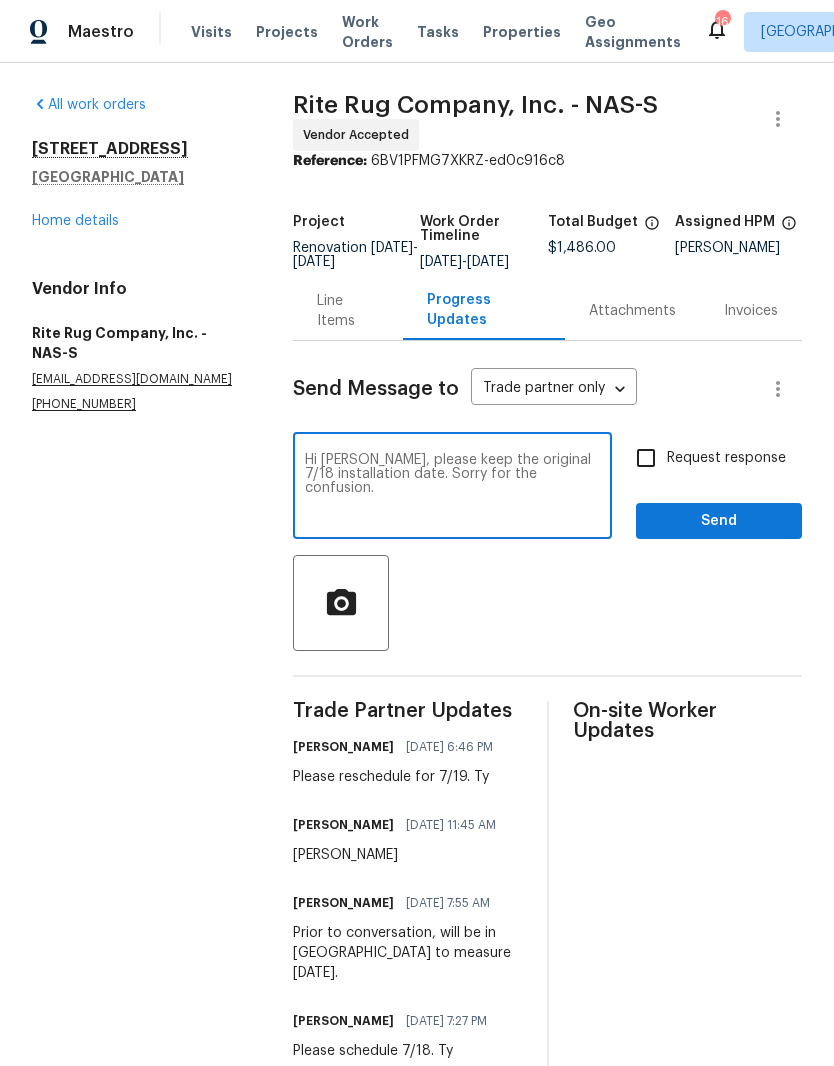 type on "Hi [PERSON_NAME], please keep the original 7/18 installation date. Sorry for the confusion." 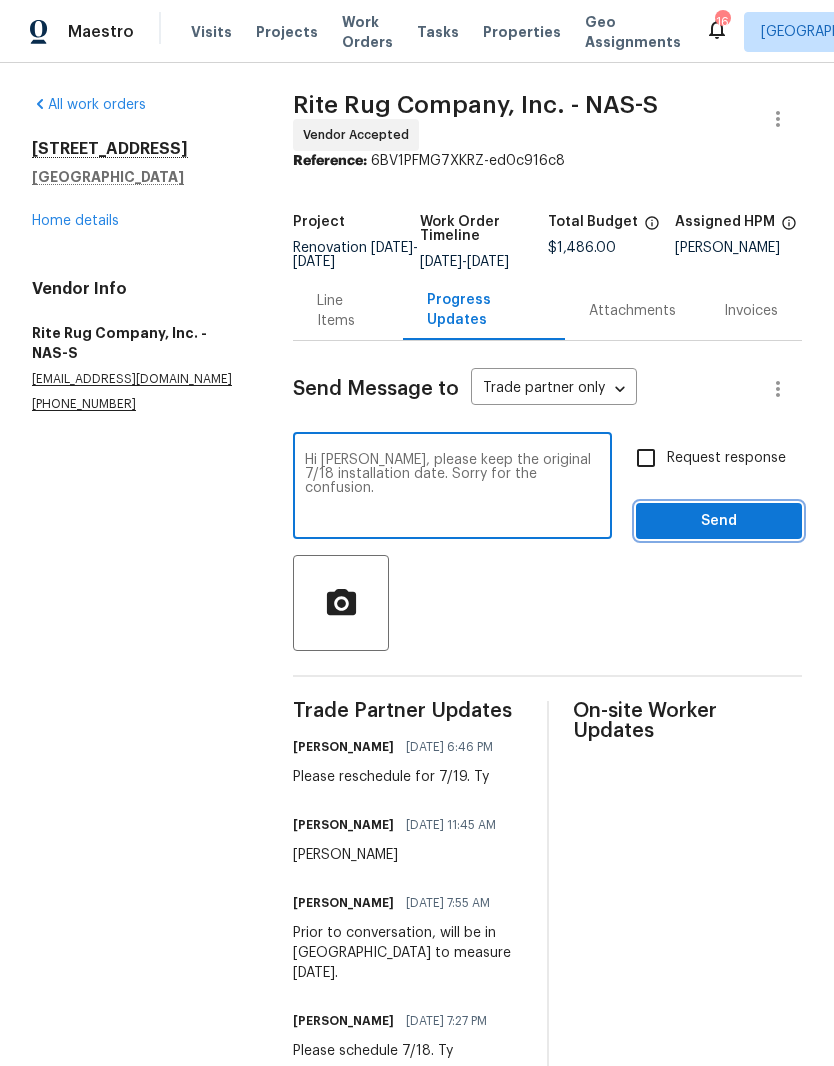 click on "Send" at bounding box center (719, 521) 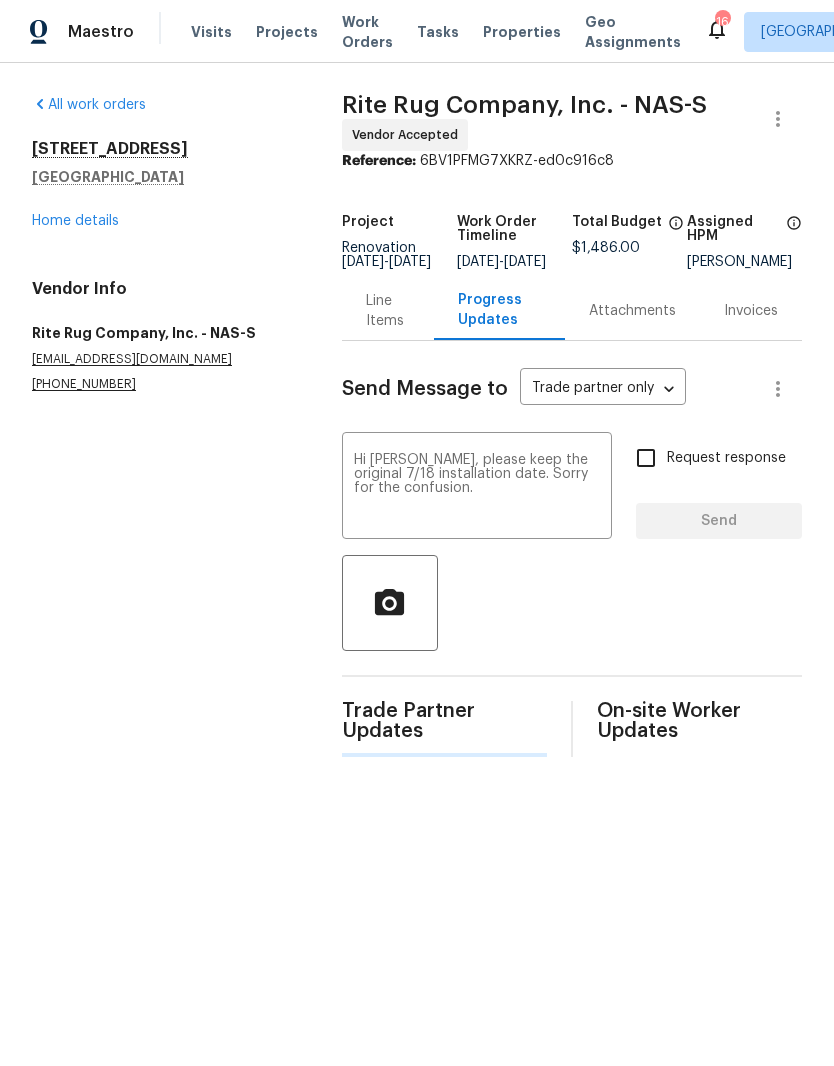 type 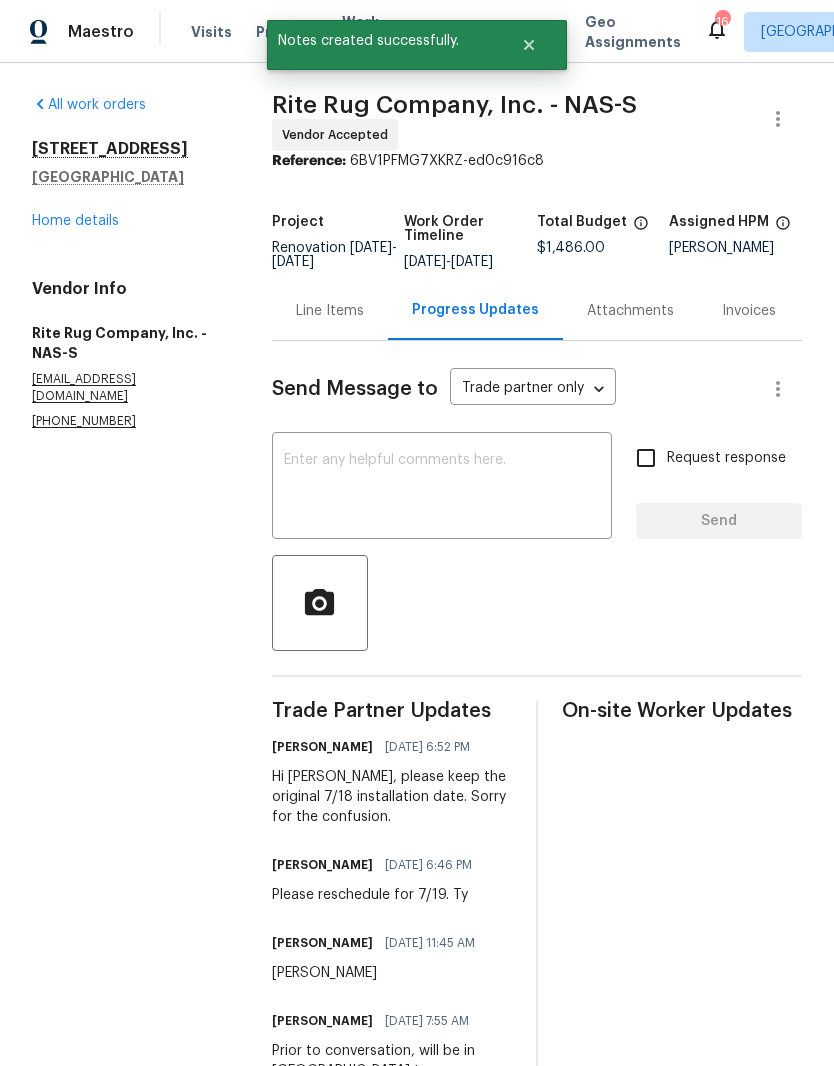 click on "Home details" at bounding box center [75, 221] 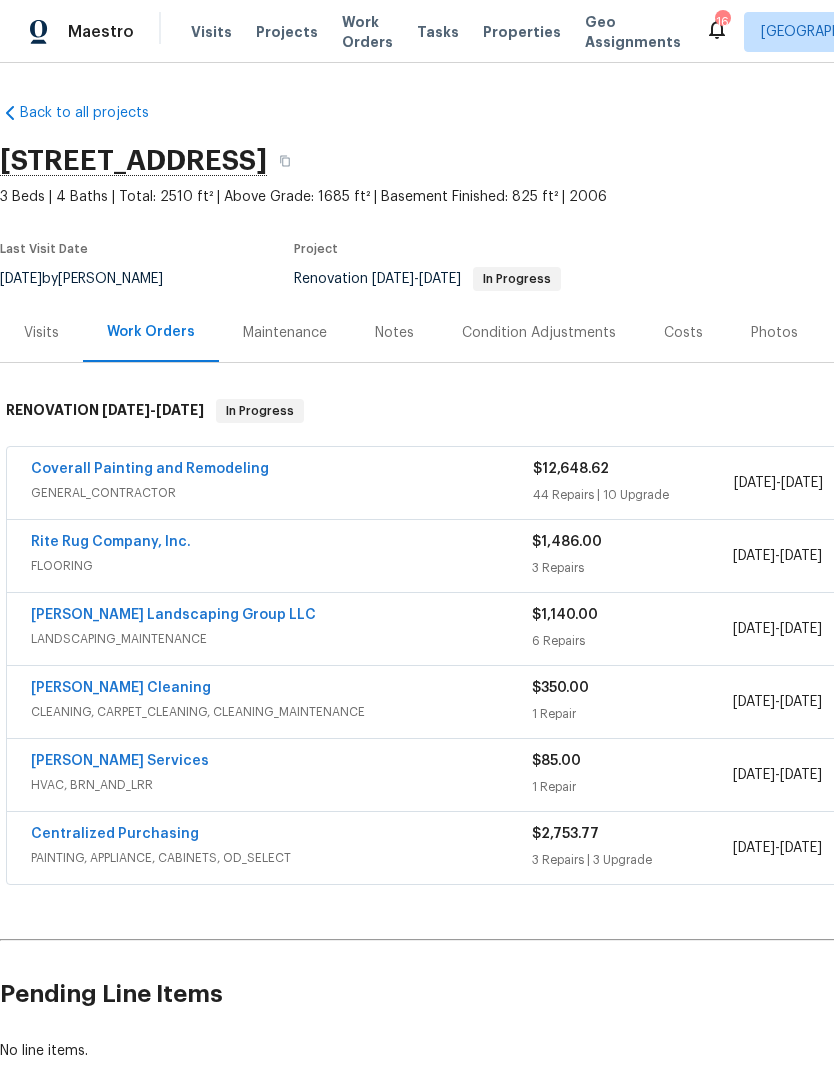 scroll, scrollTop: 0, scrollLeft: 0, axis: both 